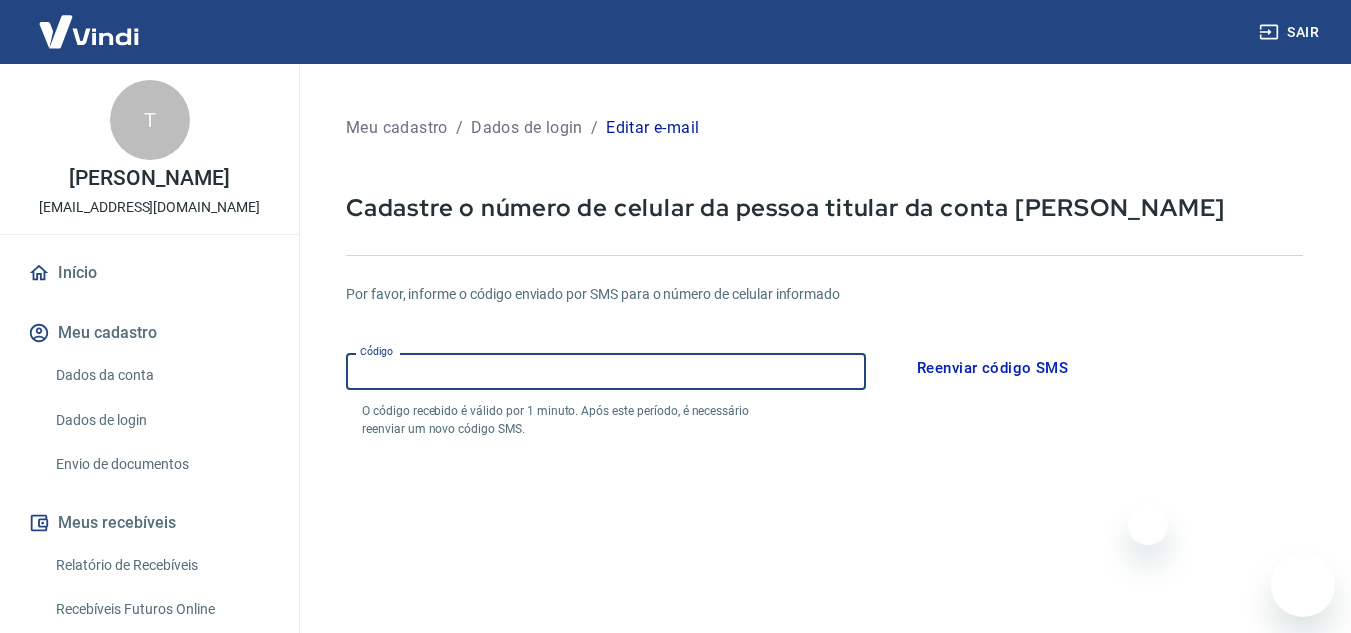 scroll, scrollTop: 200, scrollLeft: 0, axis: vertical 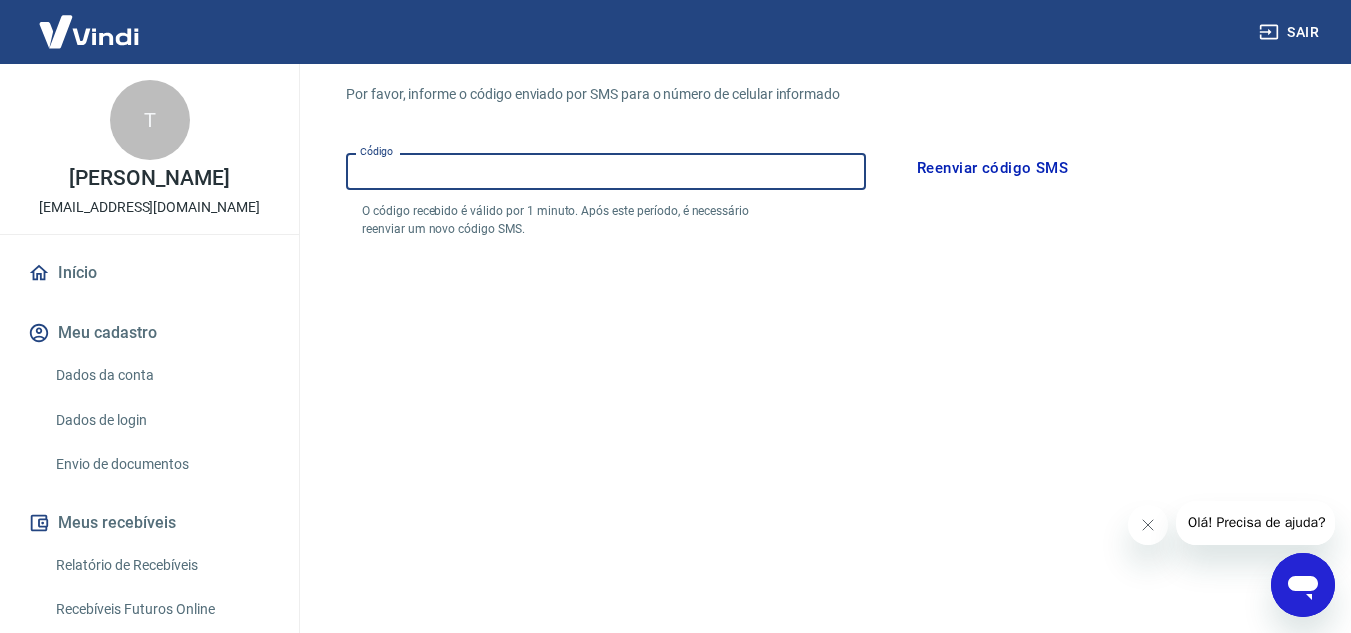 click on "Reenviar código SMS" at bounding box center (992, 168) 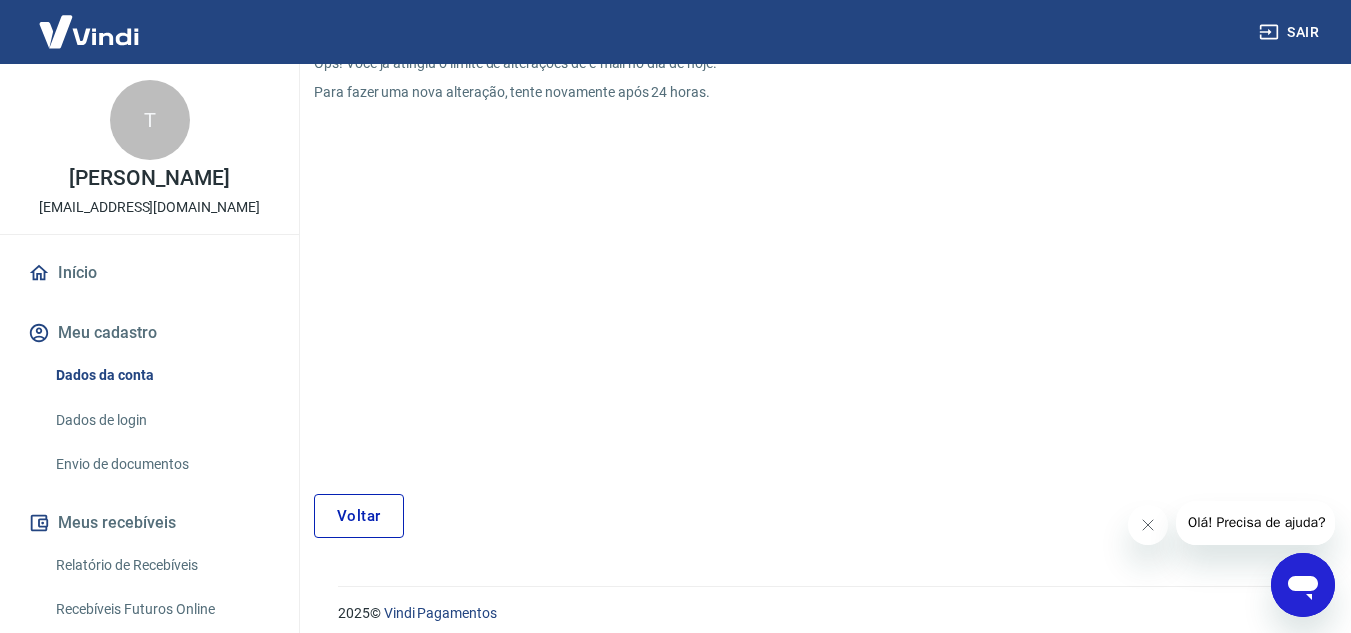 scroll, scrollTop: 0, scrollLeft: 0, axis: both 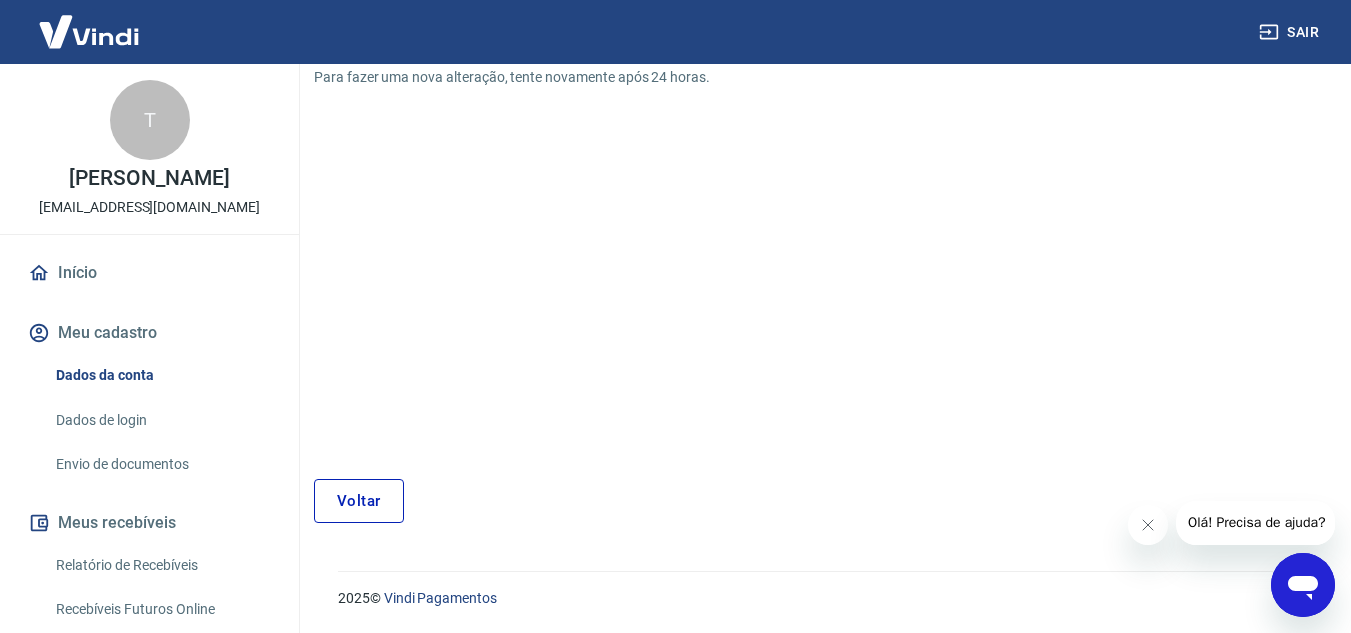 click on "Voltar" at bounding box center [359, 501] 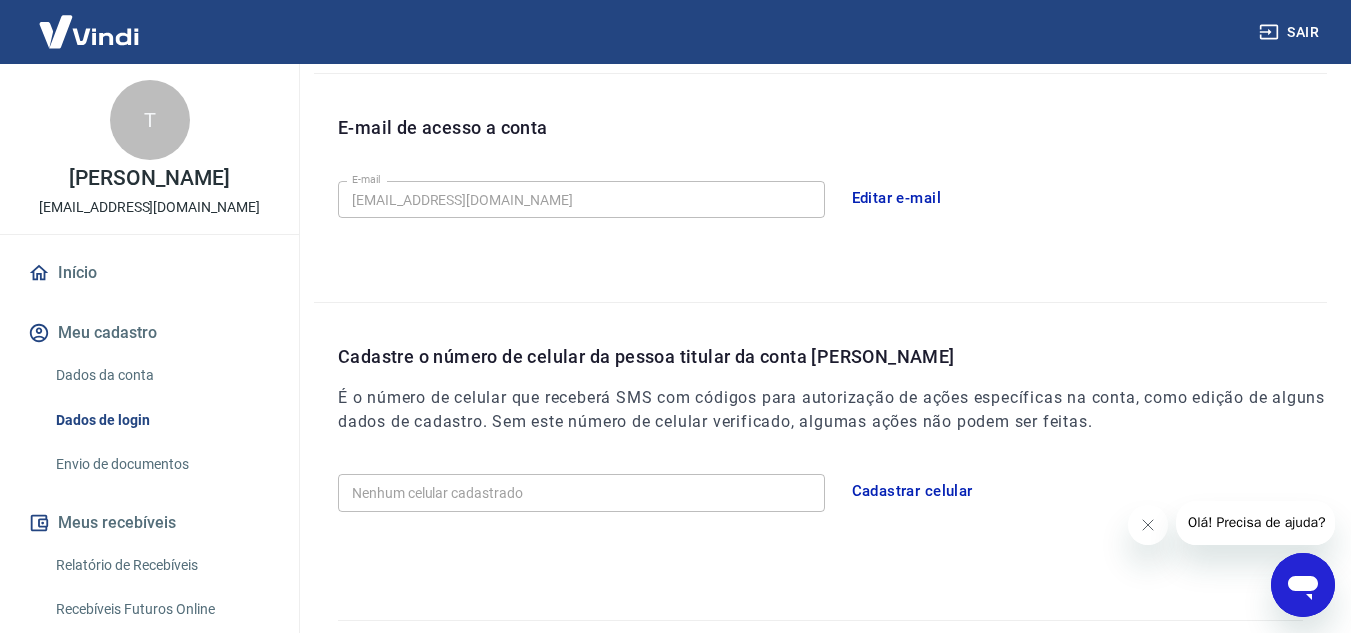 scroll, scrollTop: 580, scrollLeft: 0, axis: vertical 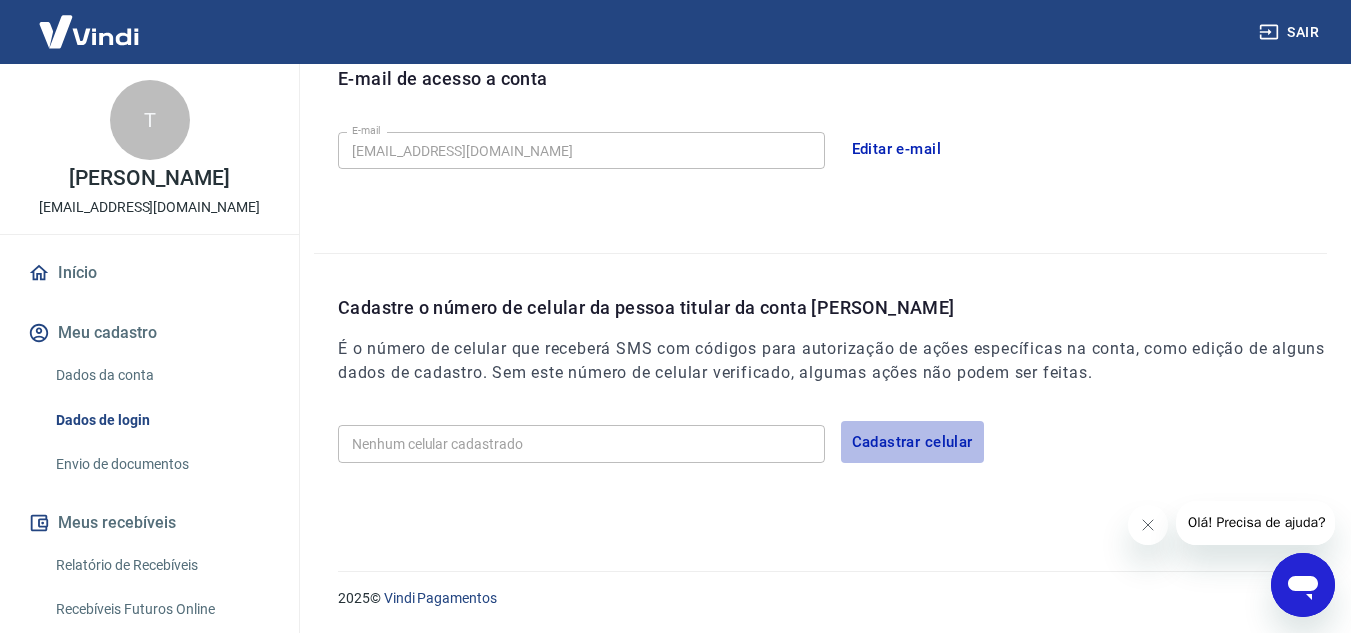 click on "Cadastrar celular" at bounding box center [912, 442] 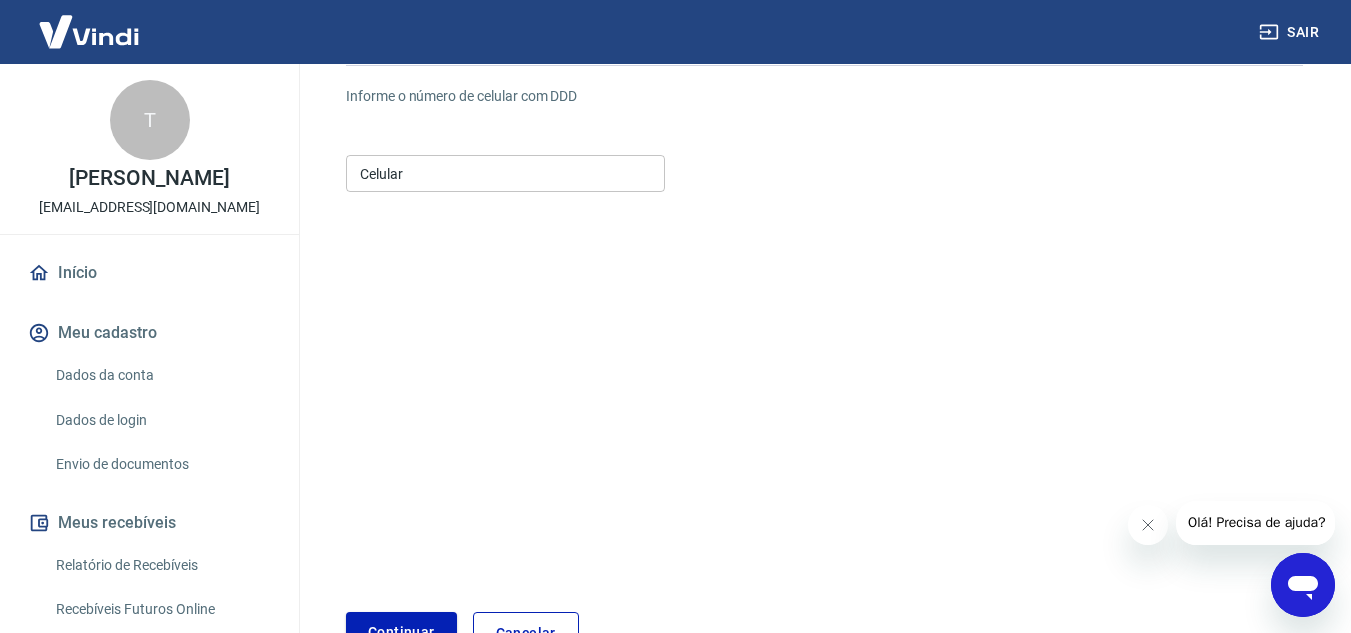 scroll, scrollTop: 14, scrollLeft: 0, axis: vertical 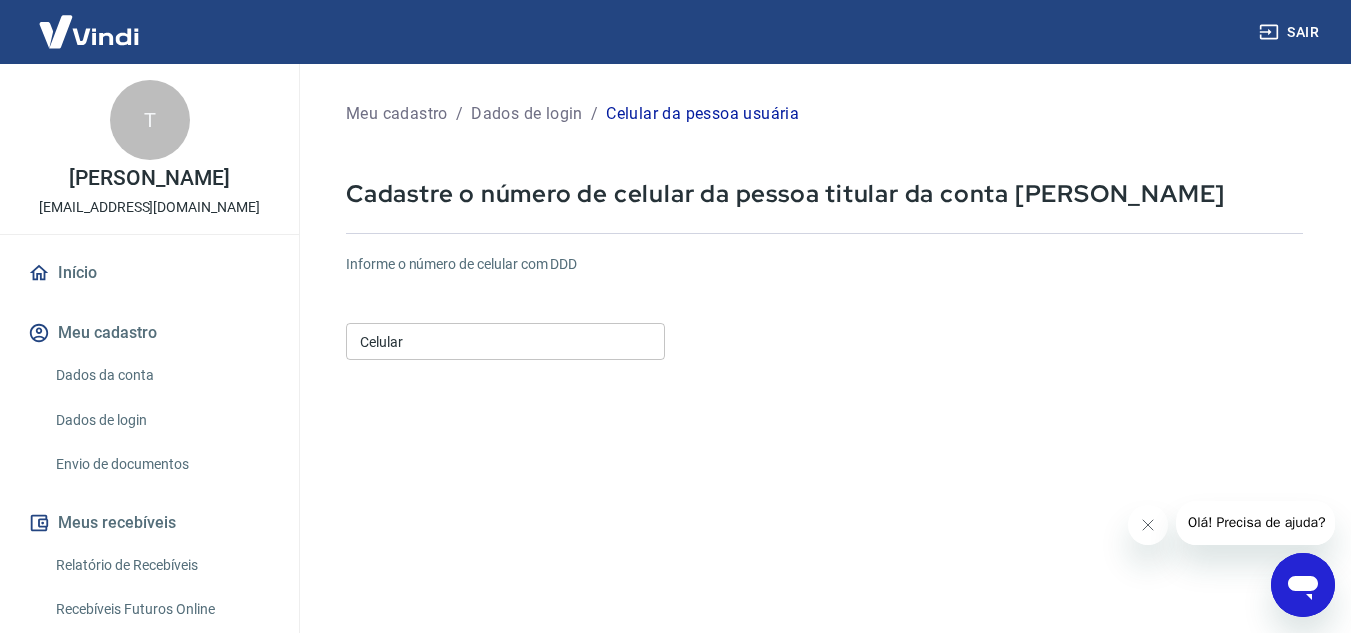 click on "Celular" at bounding box center [505, 341] 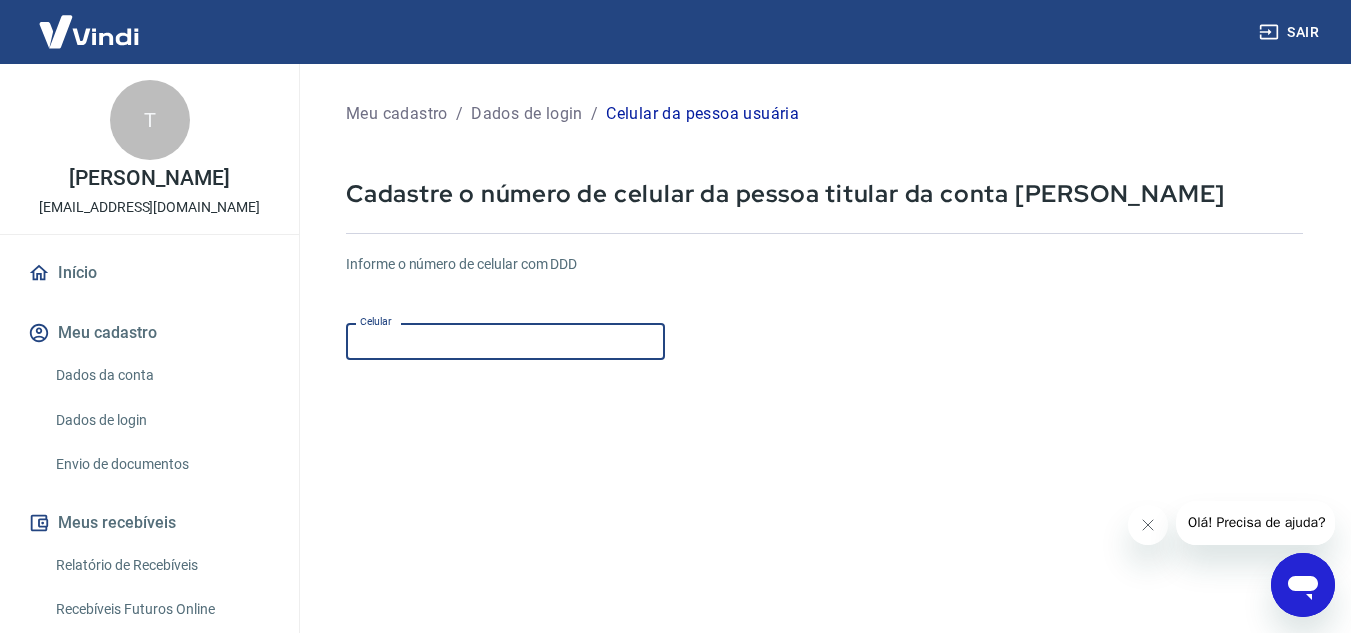 type on "[PHONE_NUMBER]" 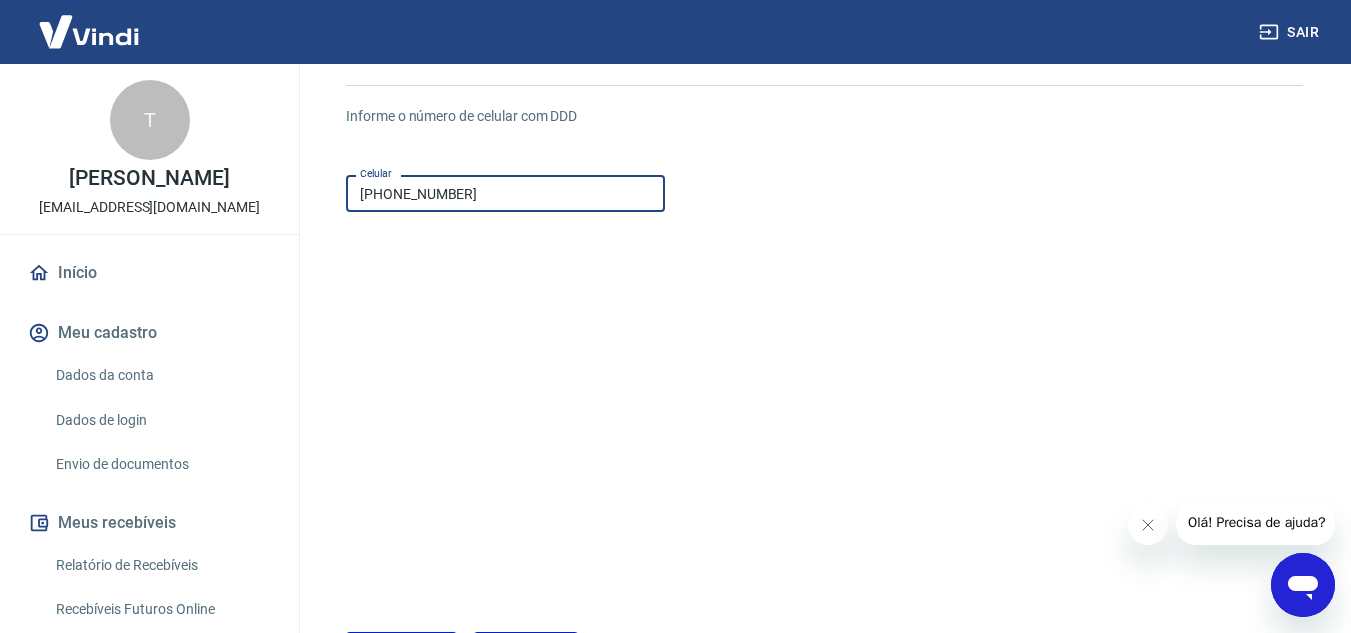 scroll, scrollTop: 314, scrollLeft: 0, axis: vertical 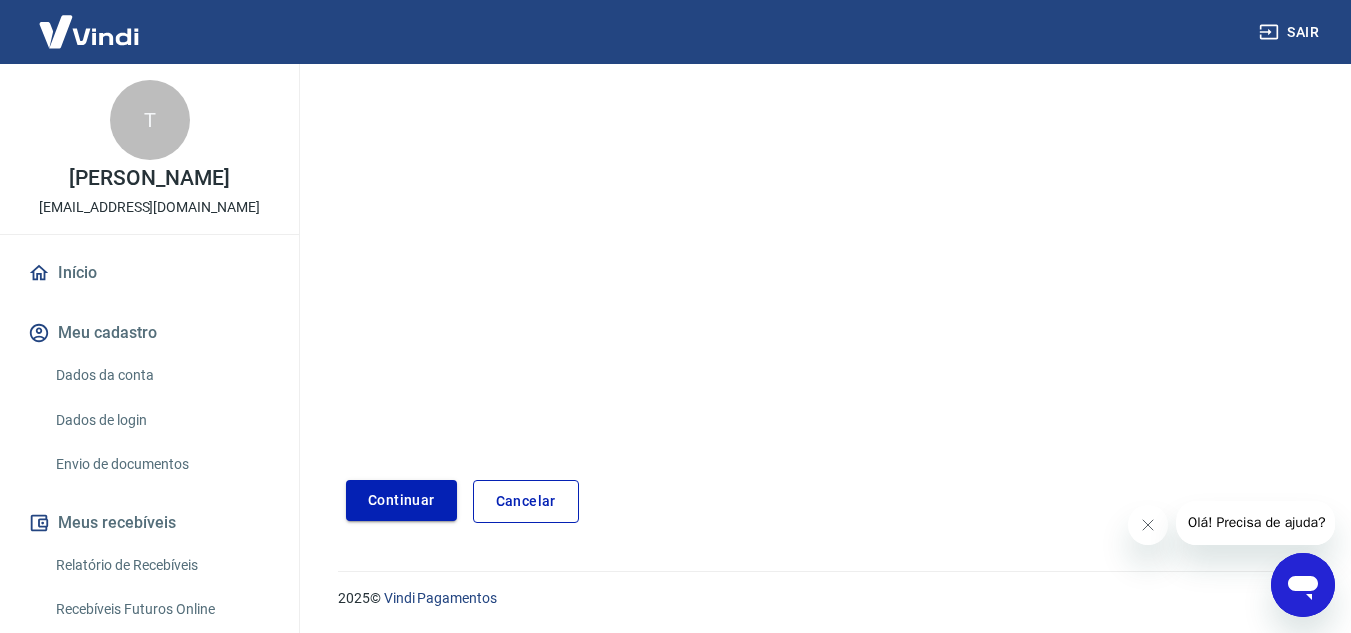 click on "Continuar" at bounding box center [401, 500] 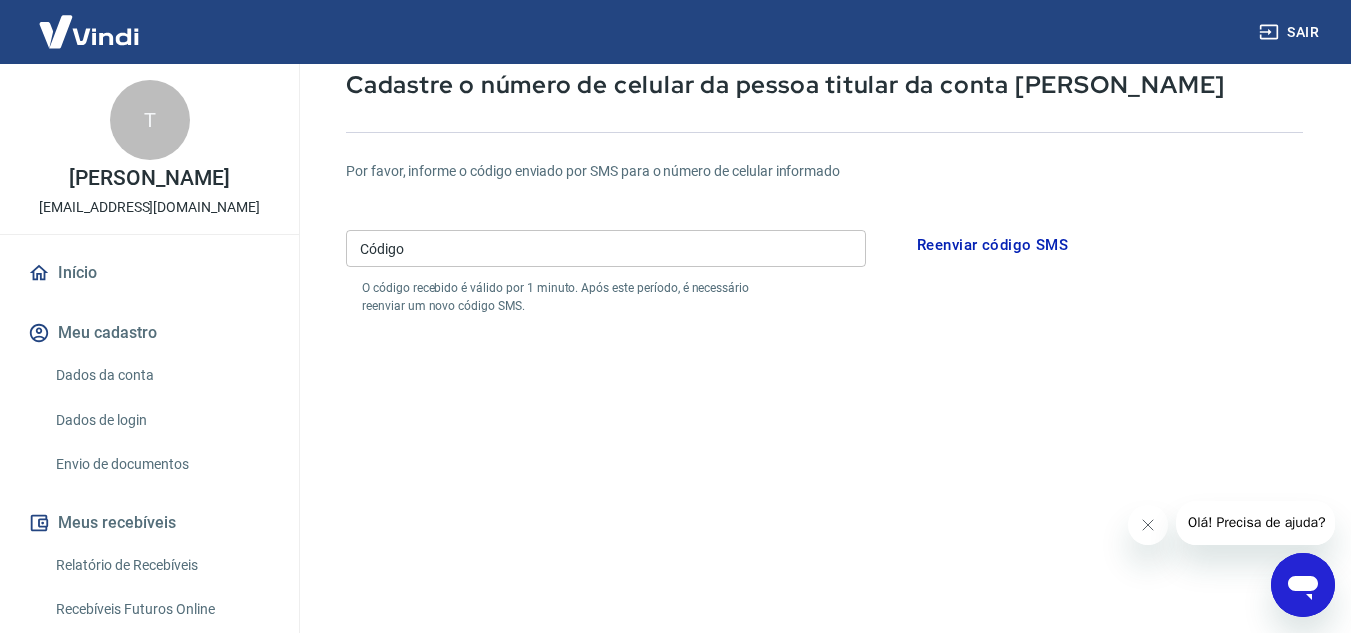 scroll, scrollTop: 114, scrollLeft: 0, axis: vertical 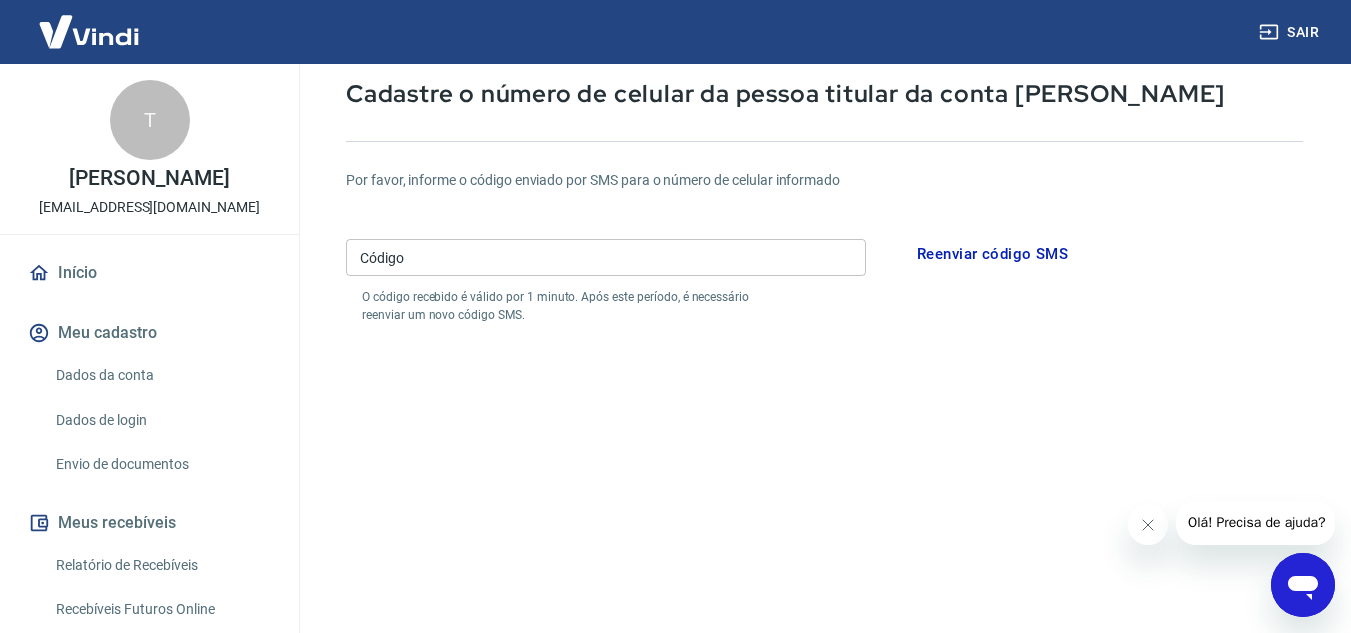 click on "Código" at bounding box center [606, 257] 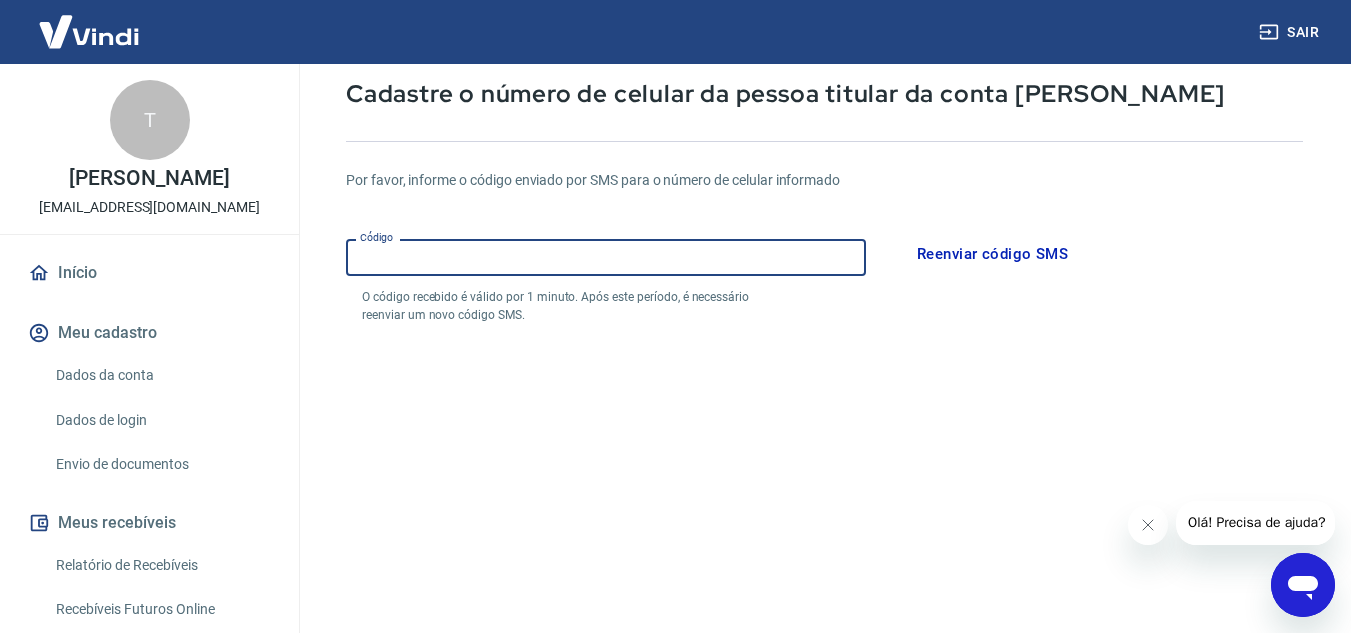 paste on "335422" 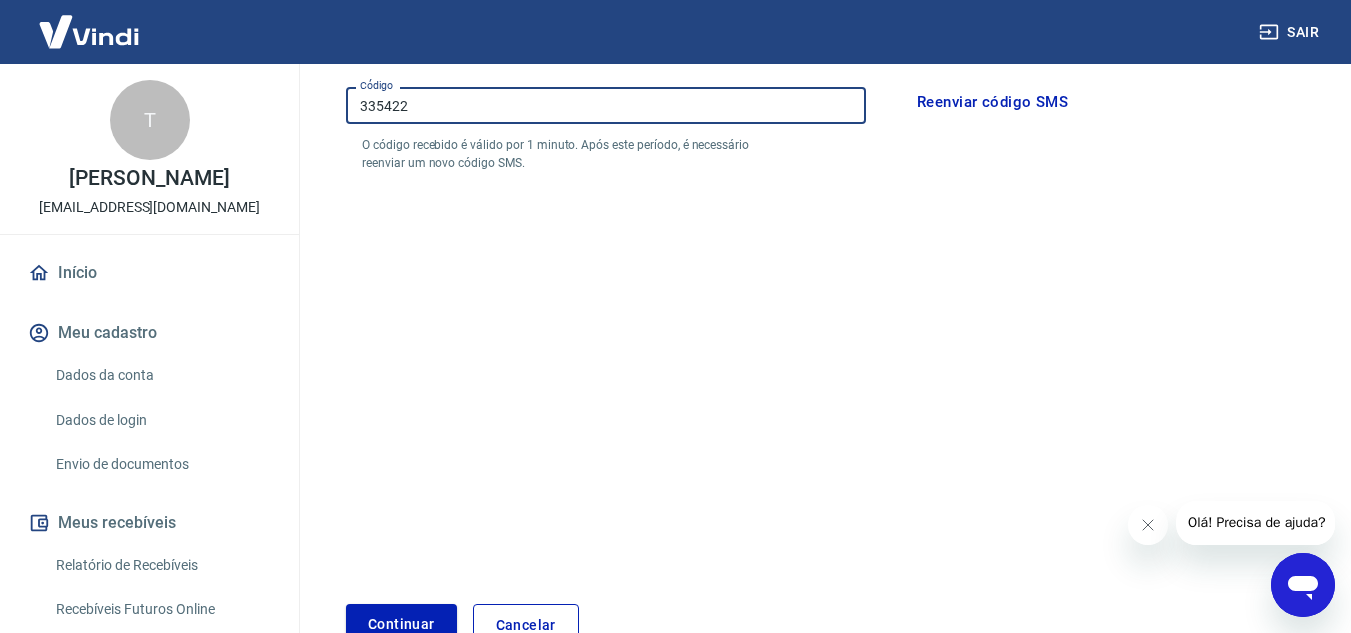 scroll, scrollTop: 314, scrollLeft: 0, axis: vertical 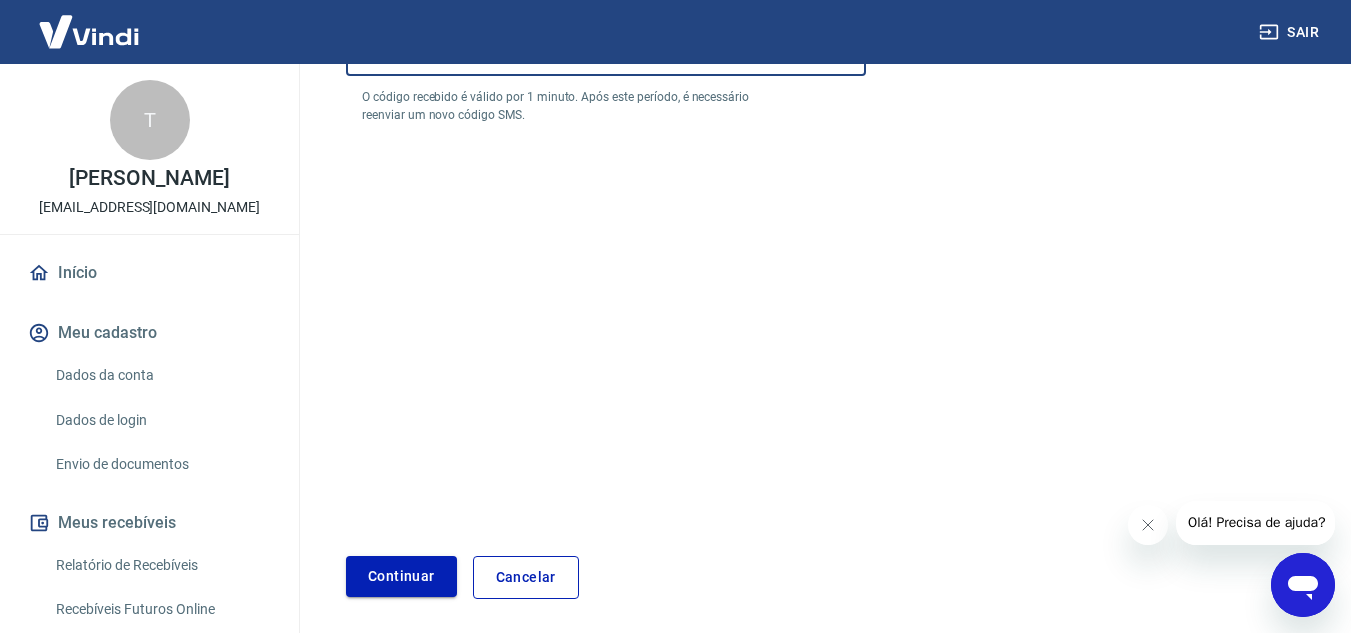 type on "335422" 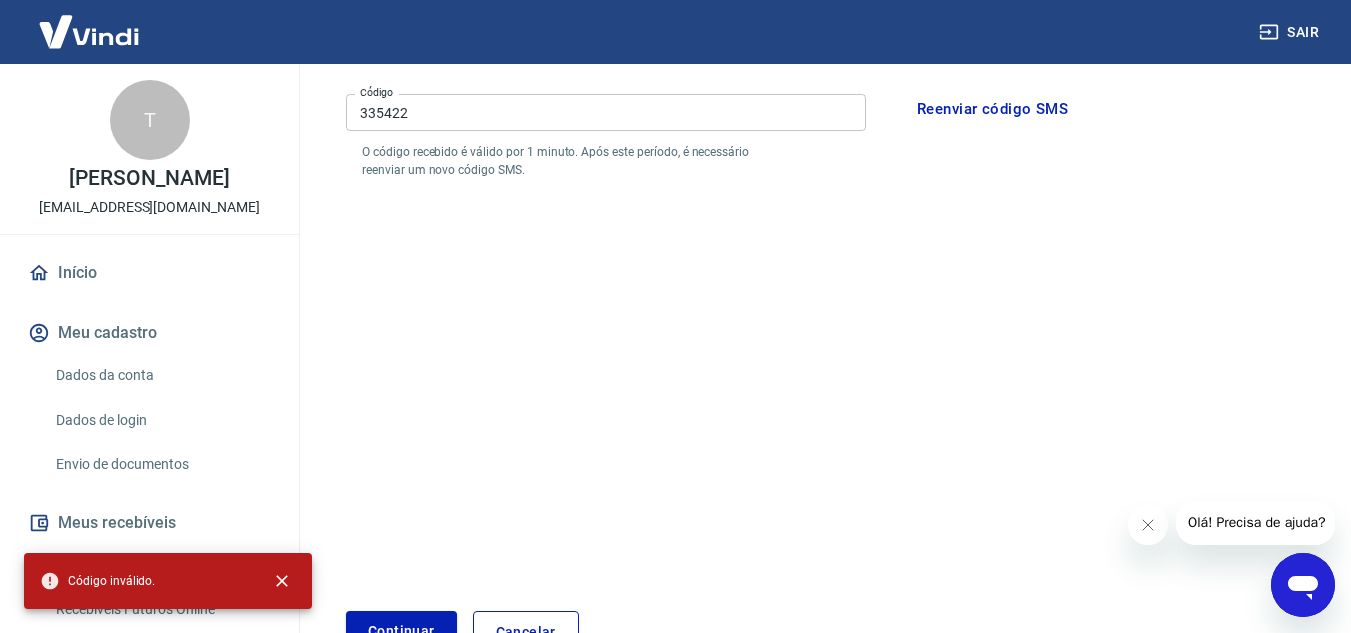 scroll, scrollTop: 214, scrollLeft: 0, axis: vertical 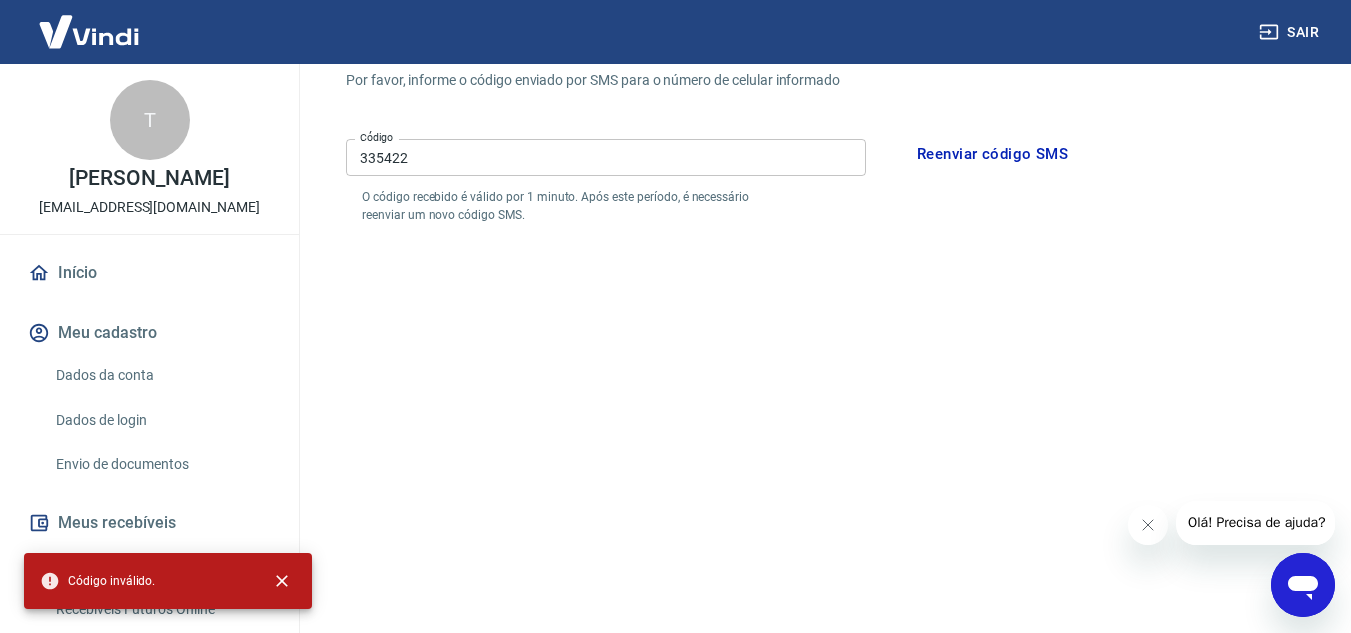 type 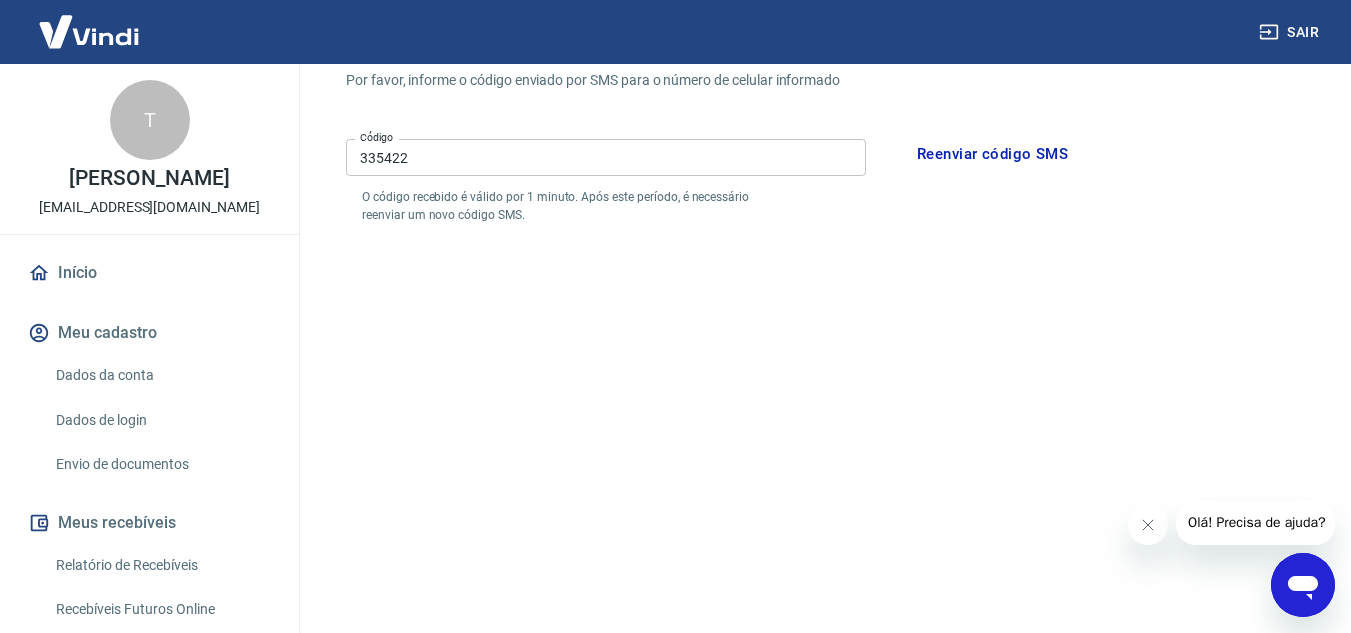 click on "Reenviar código SMS" at bounding box center (992, 154) 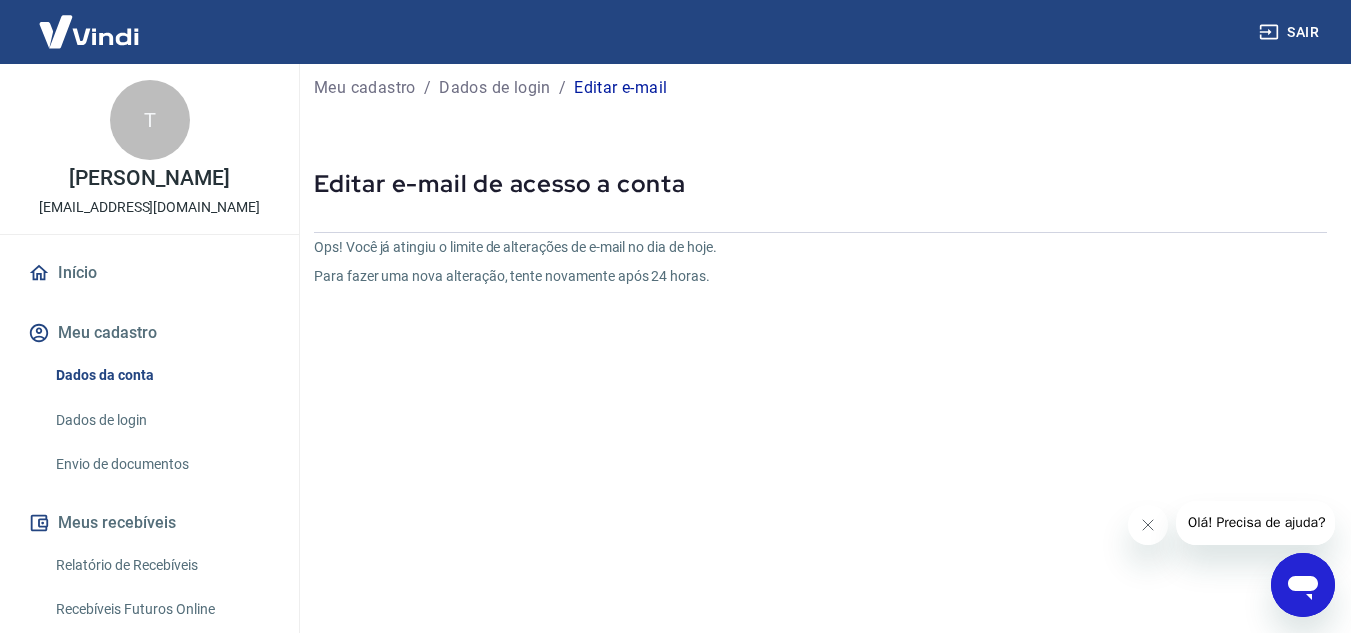 scroll, scrollTop: 14, scrollLeft: 0, axis: vertical 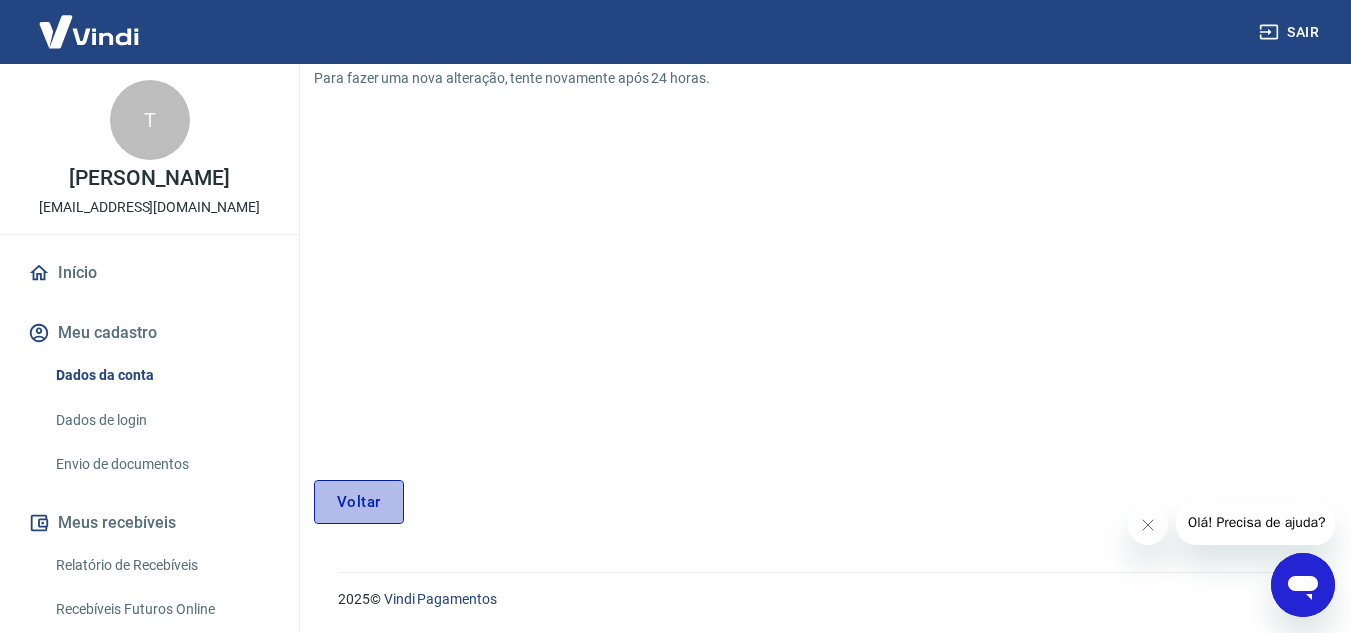 click on "Voltar" at bounding box center [359, 502] 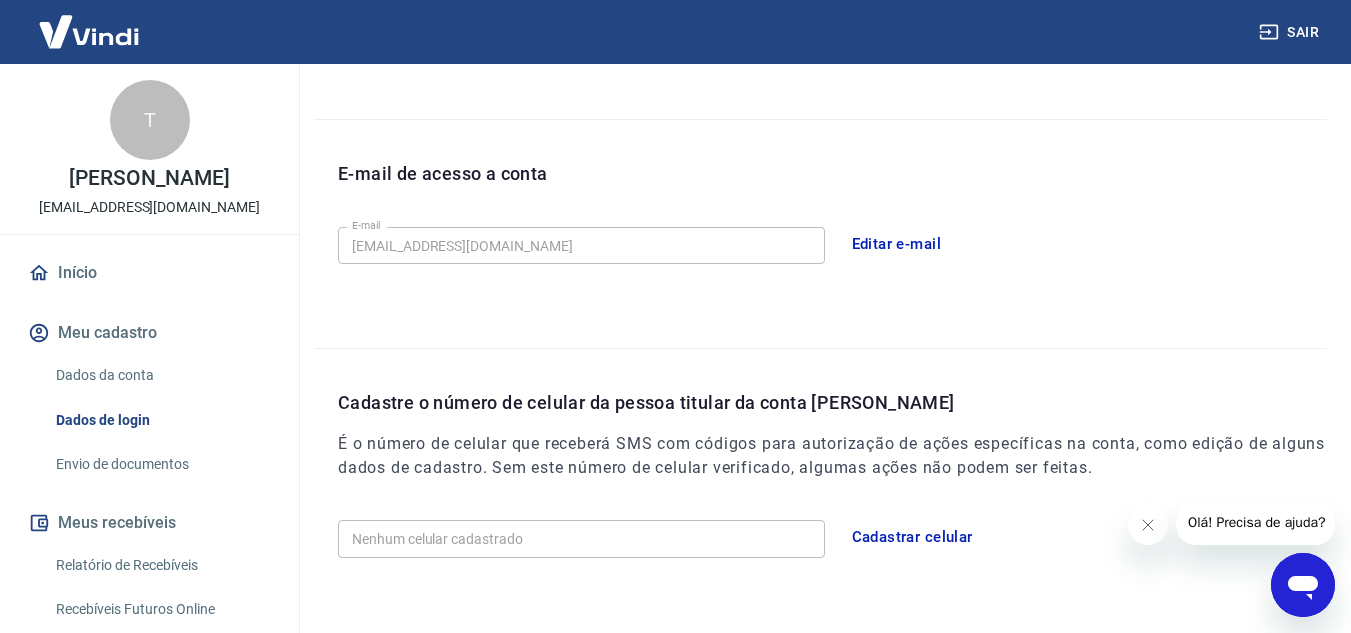 scroll, scrollTop: 579, scrollLeft: 0, axis: vertical 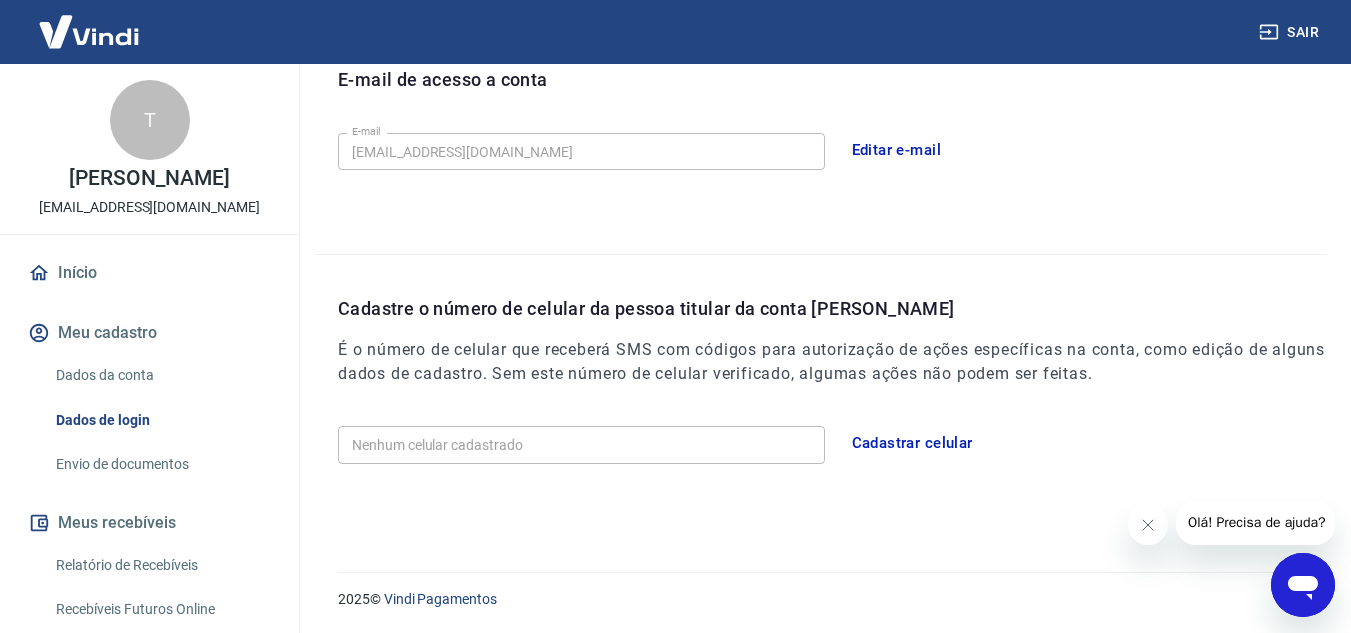click on "Cadastrar celular" at bounding box center [912, 443] 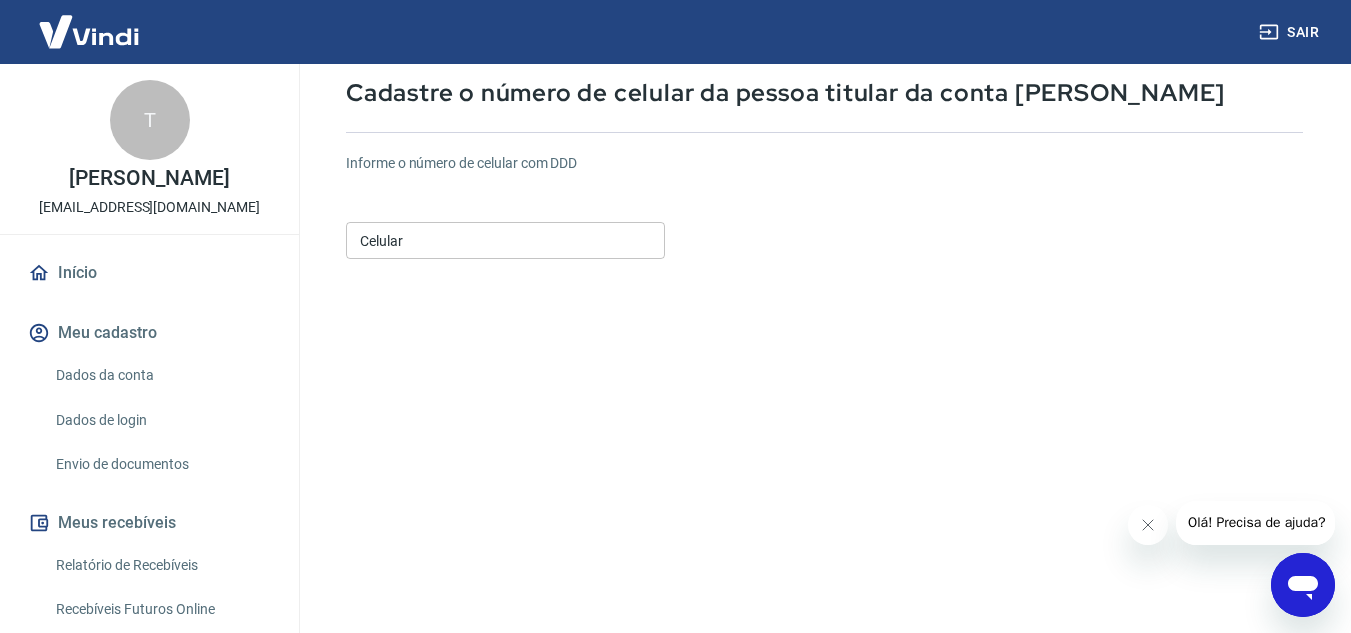 scroll, scrollTop: 113, scrollLeft: 0, axis: vertical 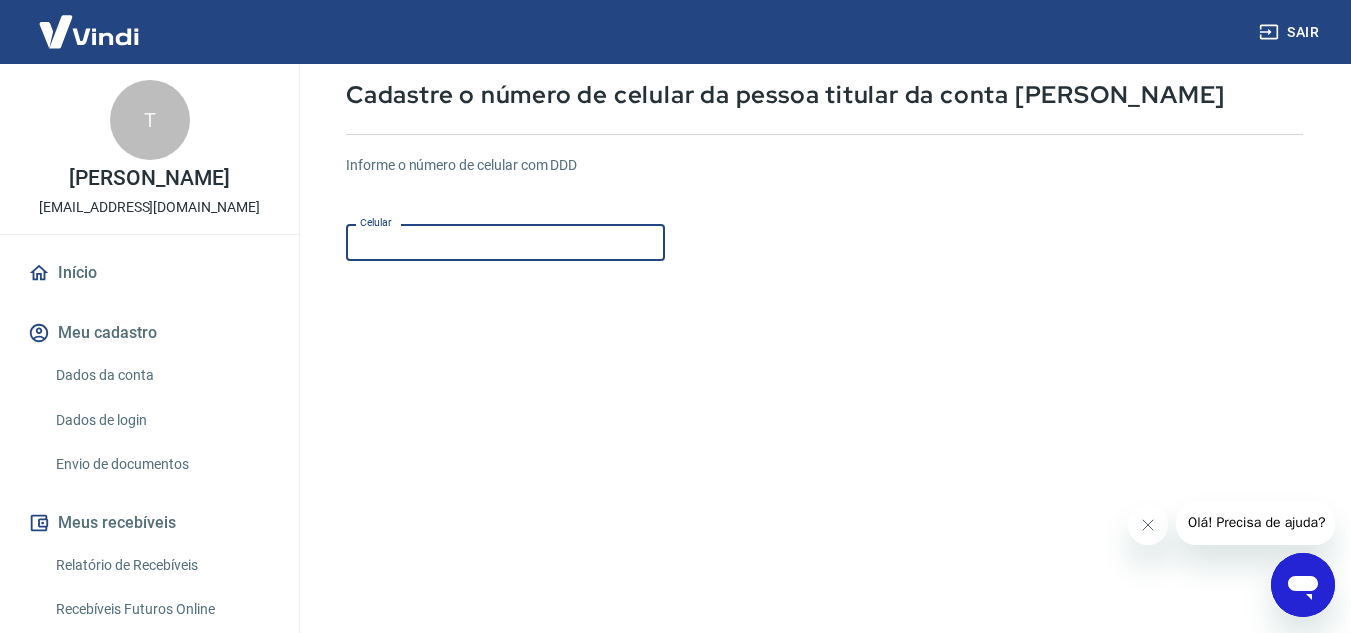 click on "Celular" at bounding box center [505, 242] 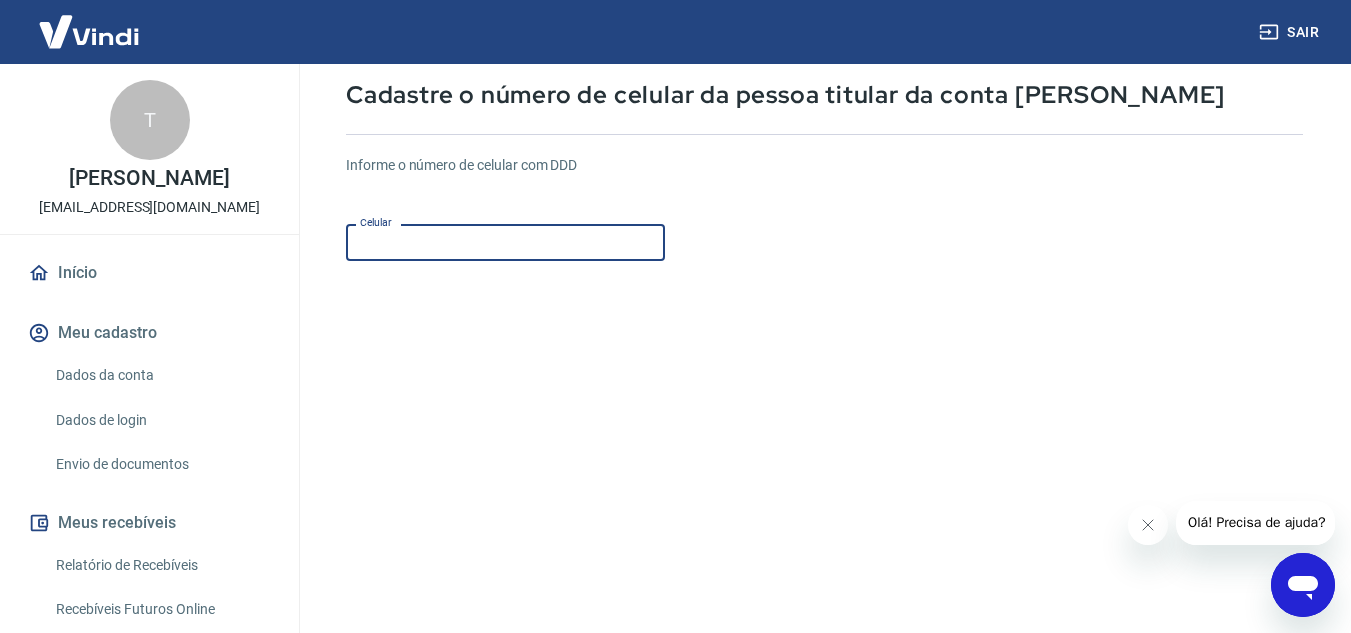 type on "[PHONE_NUMBER]" 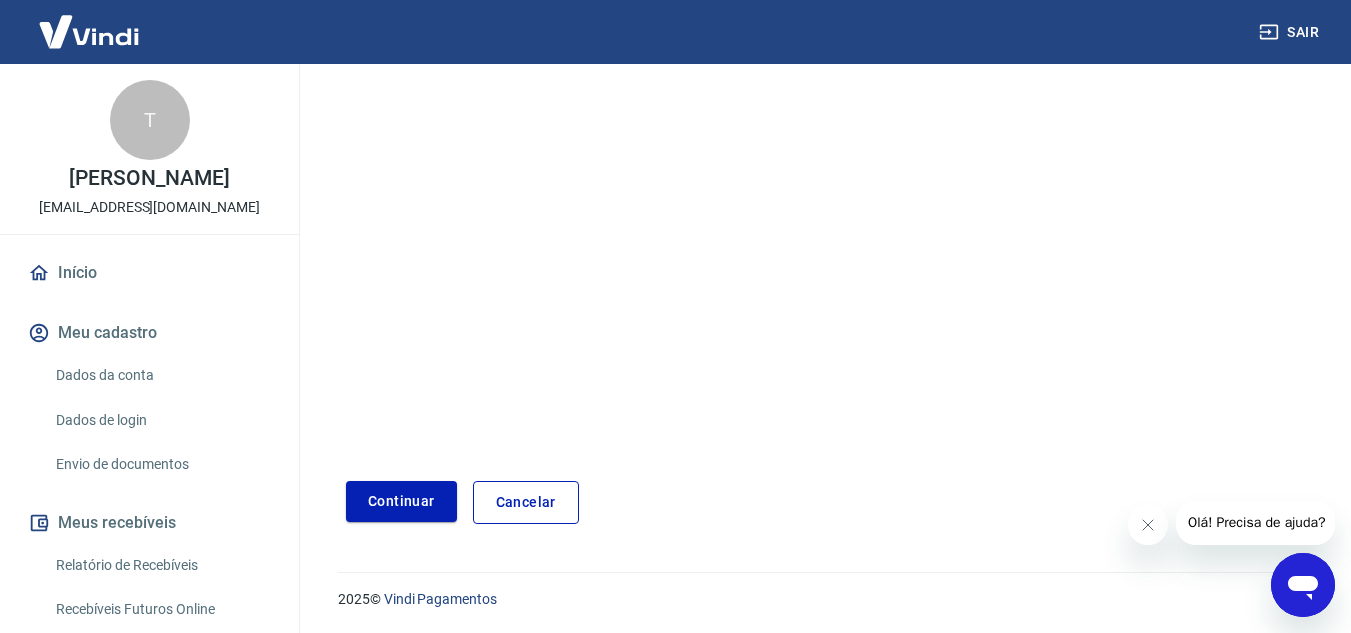 click on "Continuar" at bounding box center (401, 501) 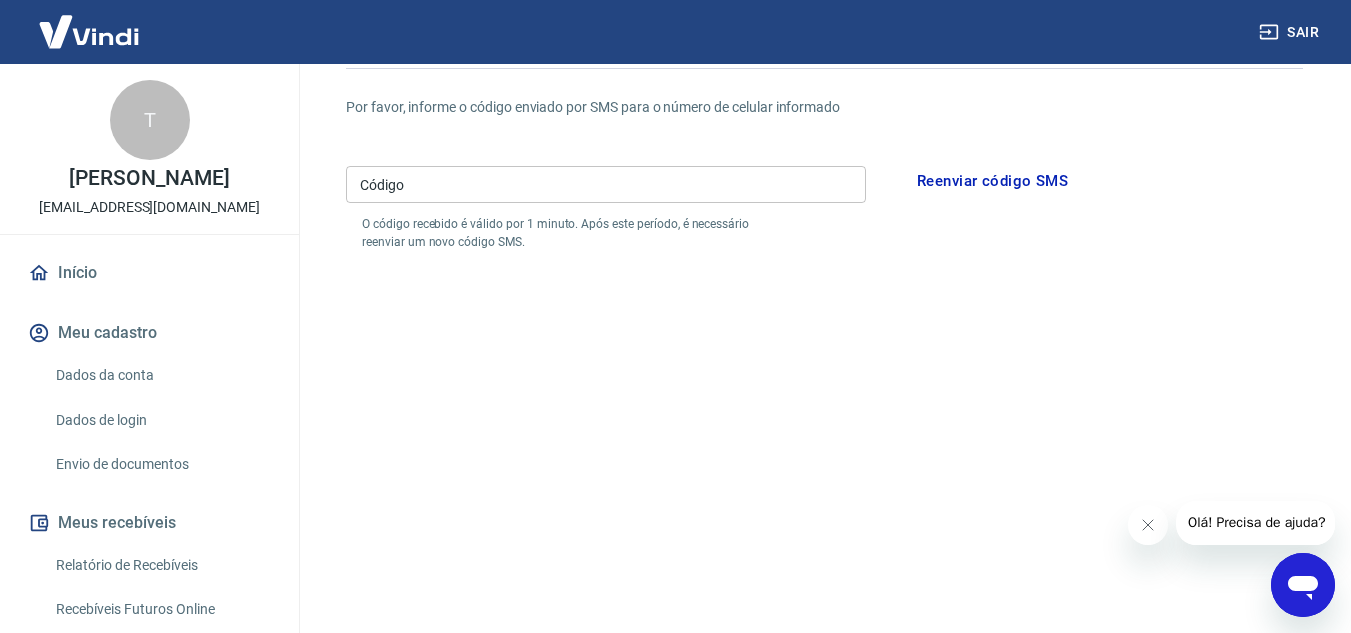 scroll, scrollTop: 113, scrollLeft: 0, axis: vertical 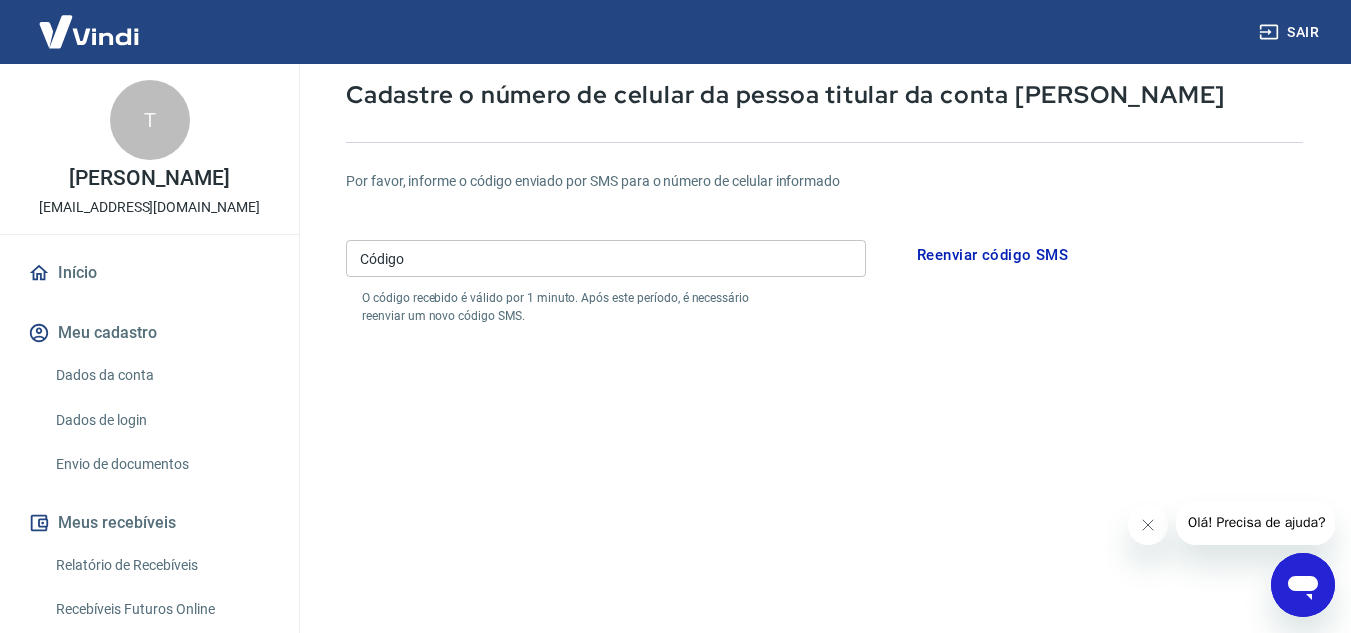 drag, startPoint x: 438, startPoint y: 255, endPoint x: 463, endPoint y: 258, distance: 25.179358 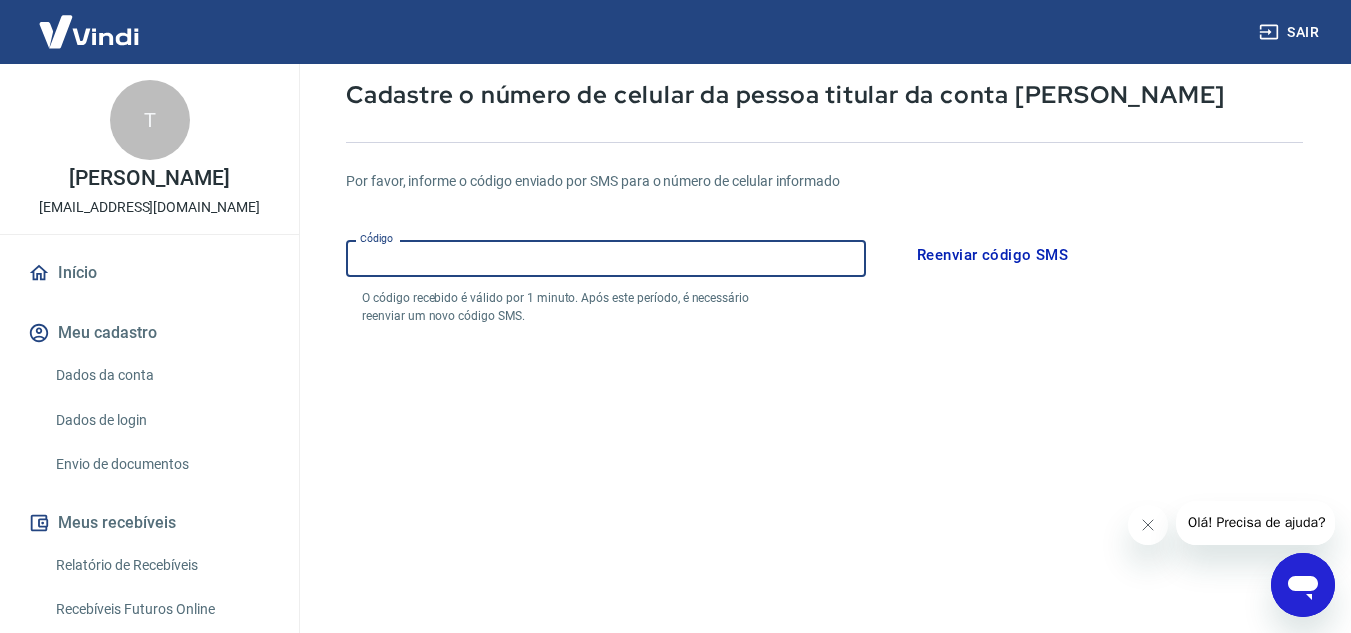 paste on "539307" 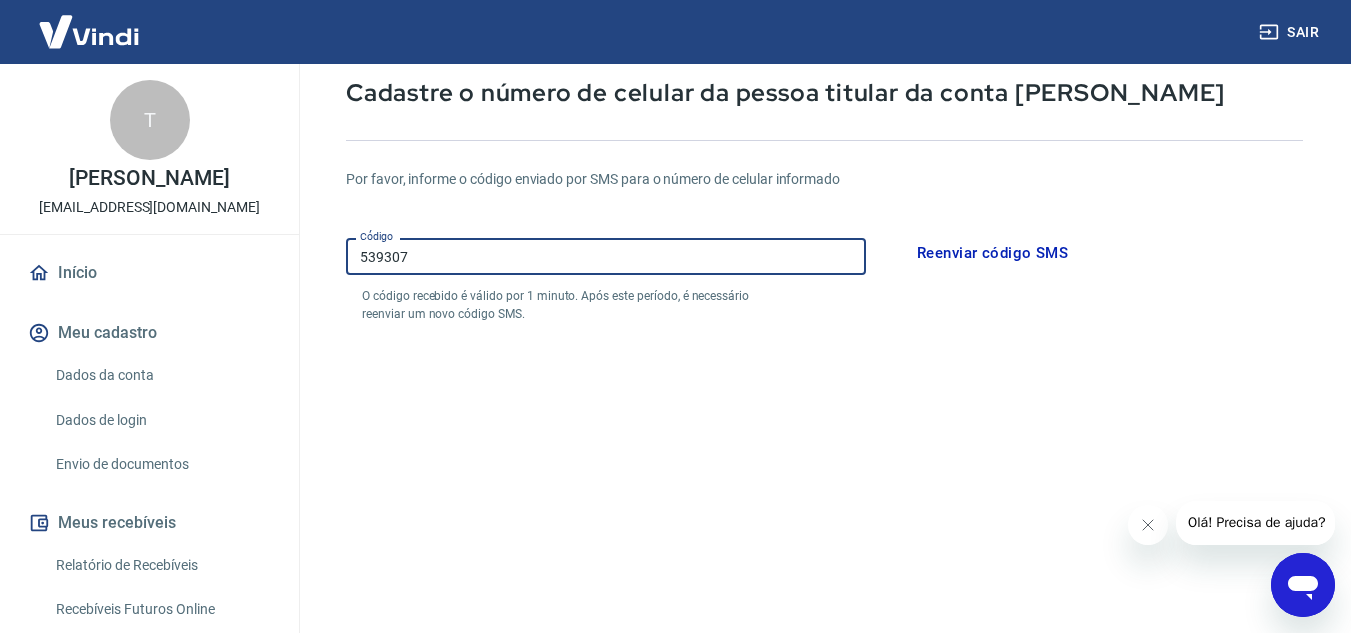 scroll, scrollTop: 313, scrollLeft: 0, axis: vertical 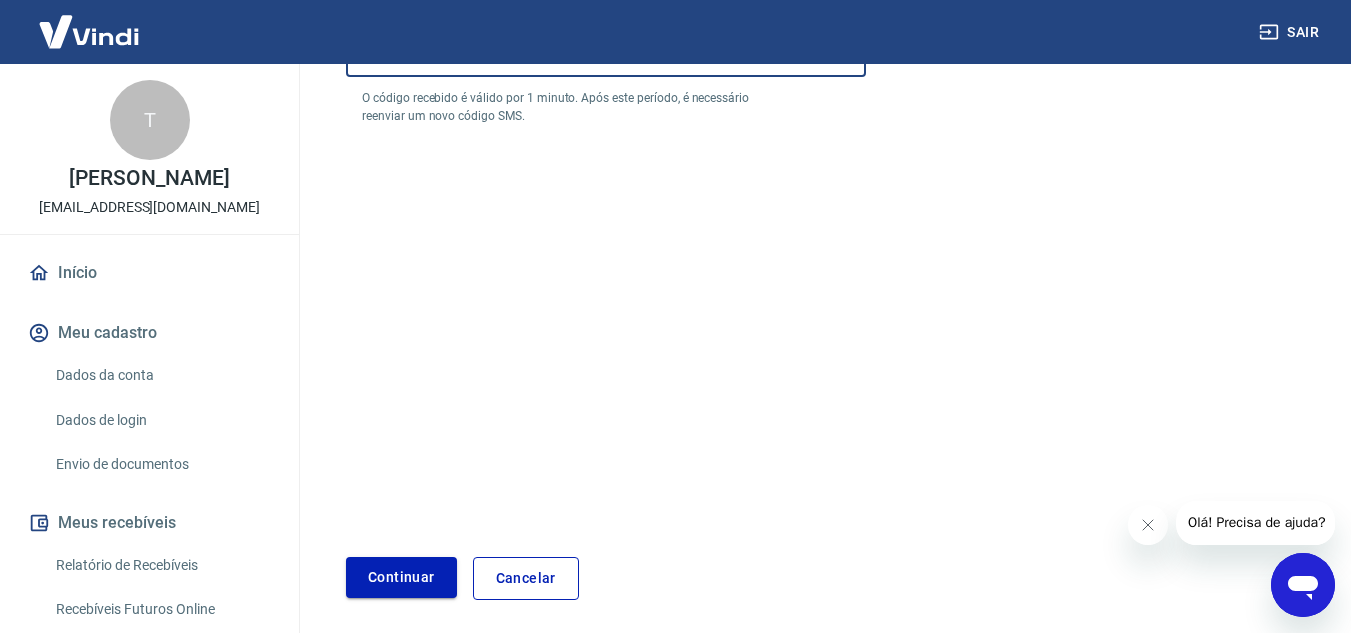 type on "539307" 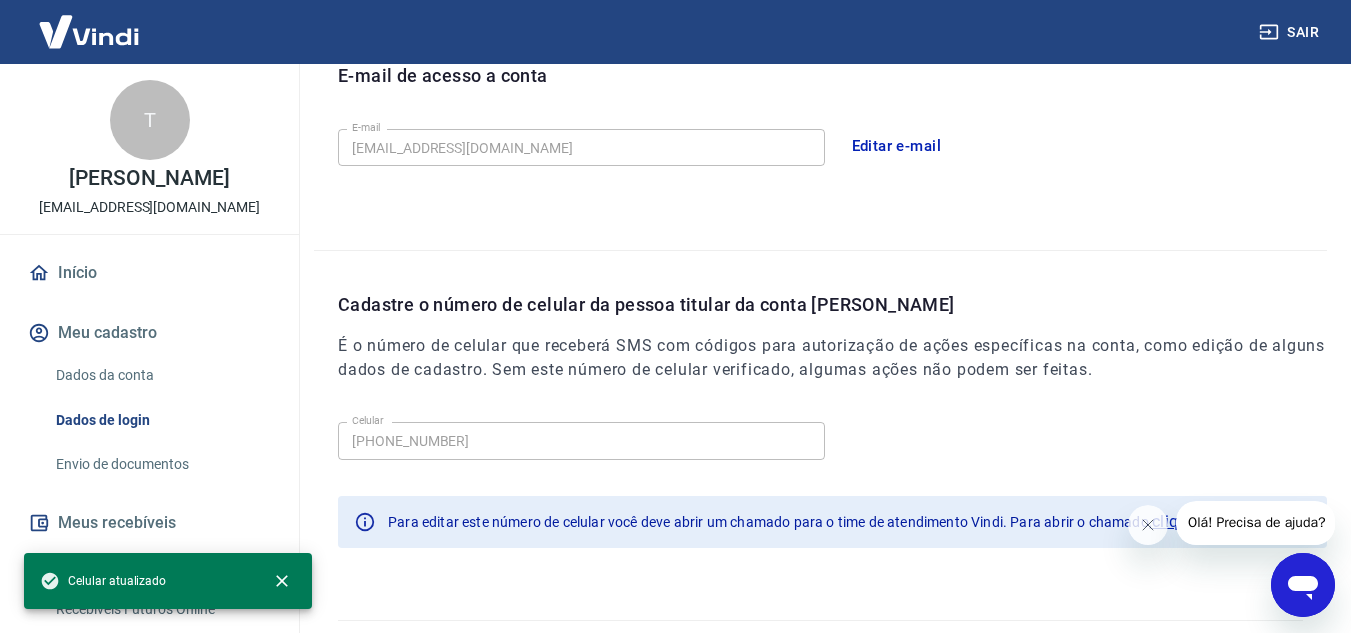 scroll, scrollTop: 632, scrollLeft: 0, axis: vertical 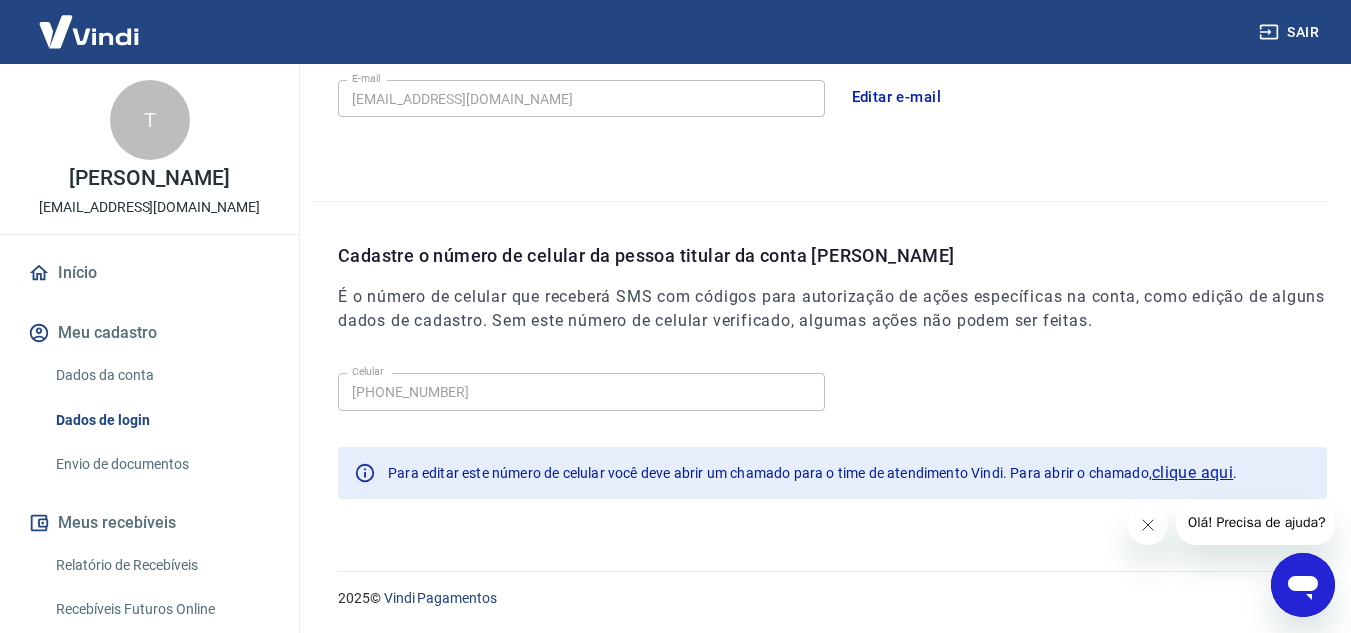 click at bounding box center (1147, 525) 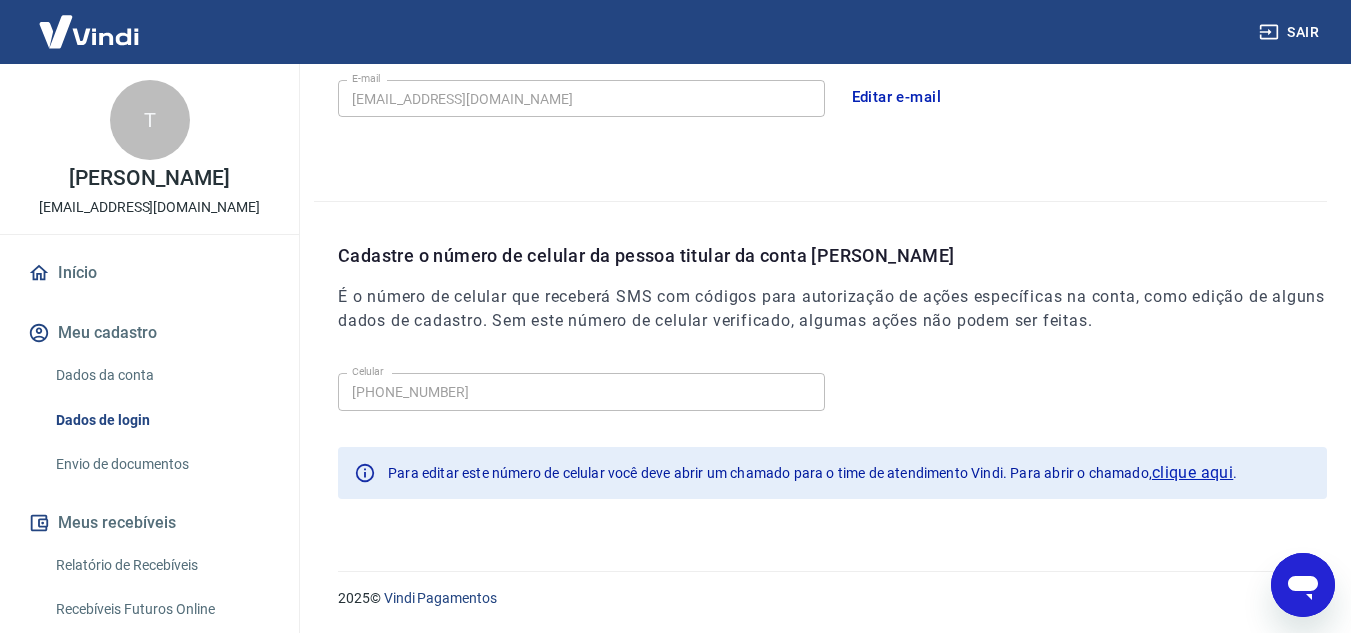 click on "Início" at bounding box center [149, 273] 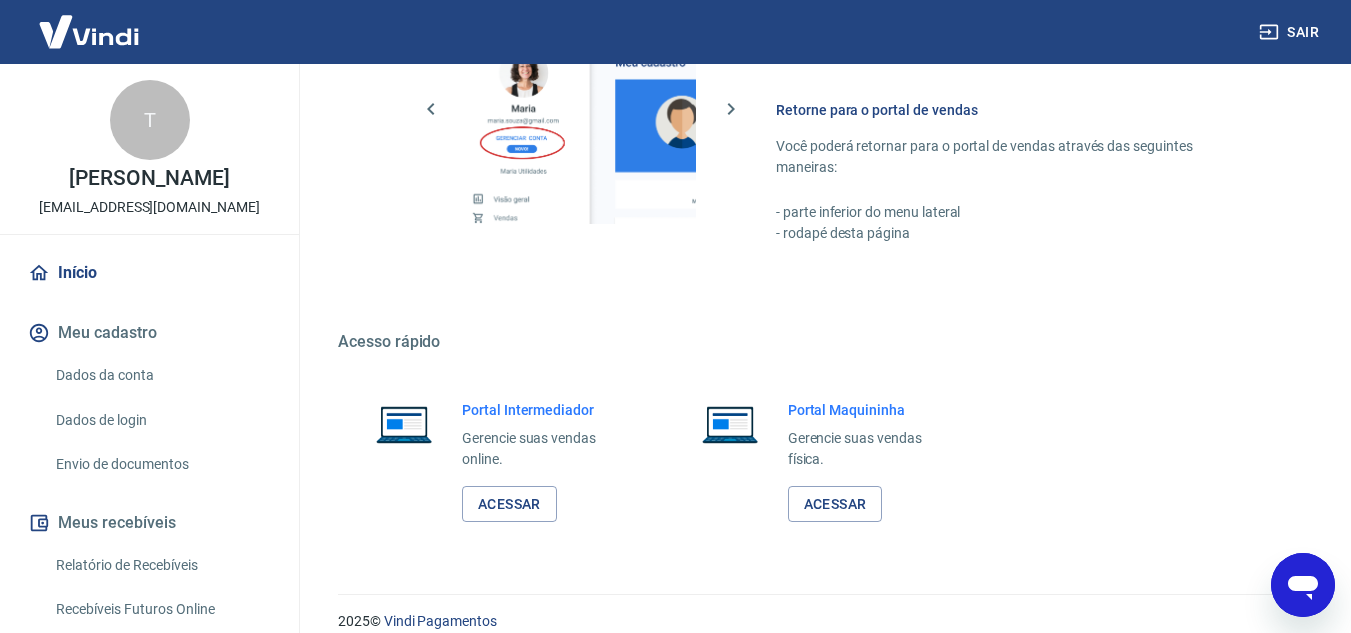 scroll, scrollTop: 1403, scrollLeft: 0, axis: vertical 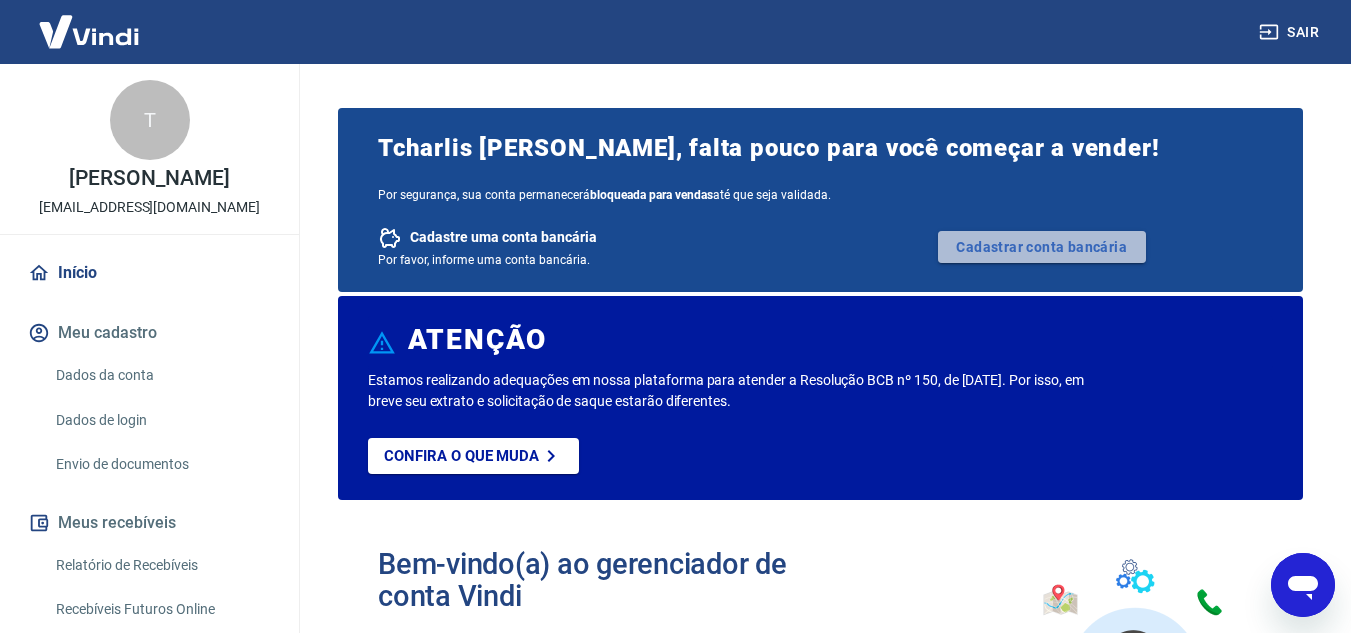 click on "Cadastrar conta bancária" at bounding box center [1042, 247] 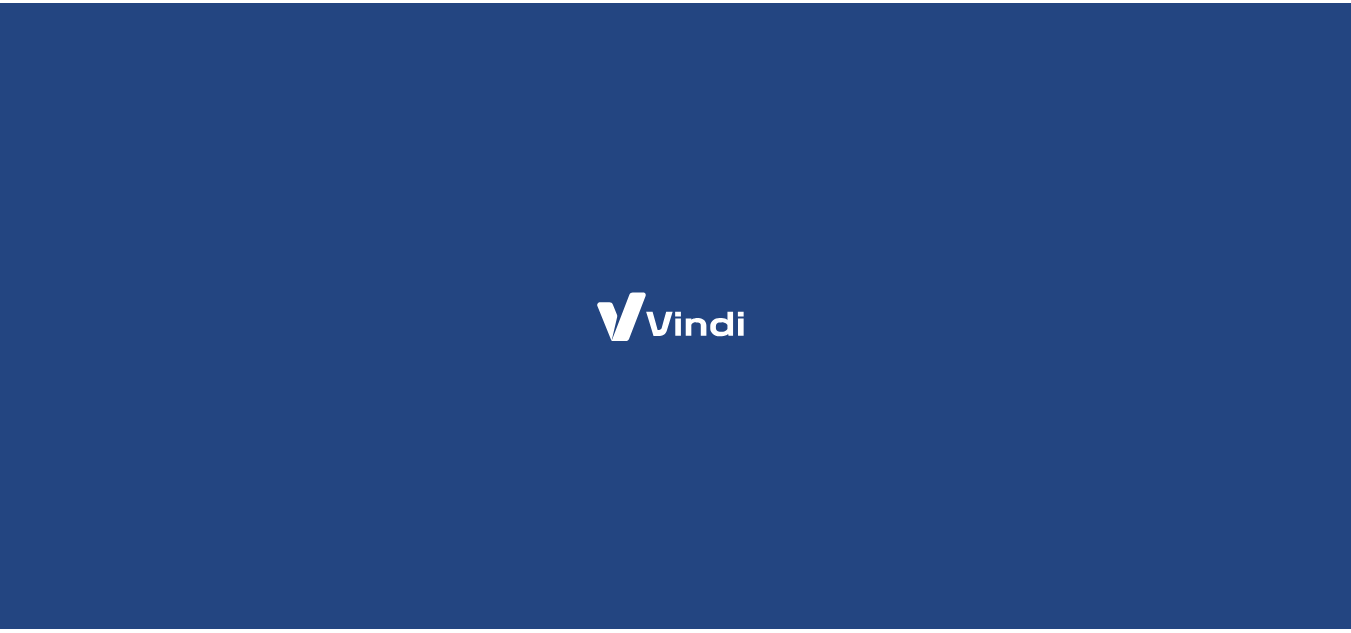 scroll, scrollTop: 0, scrollLeft: 0, axis: both 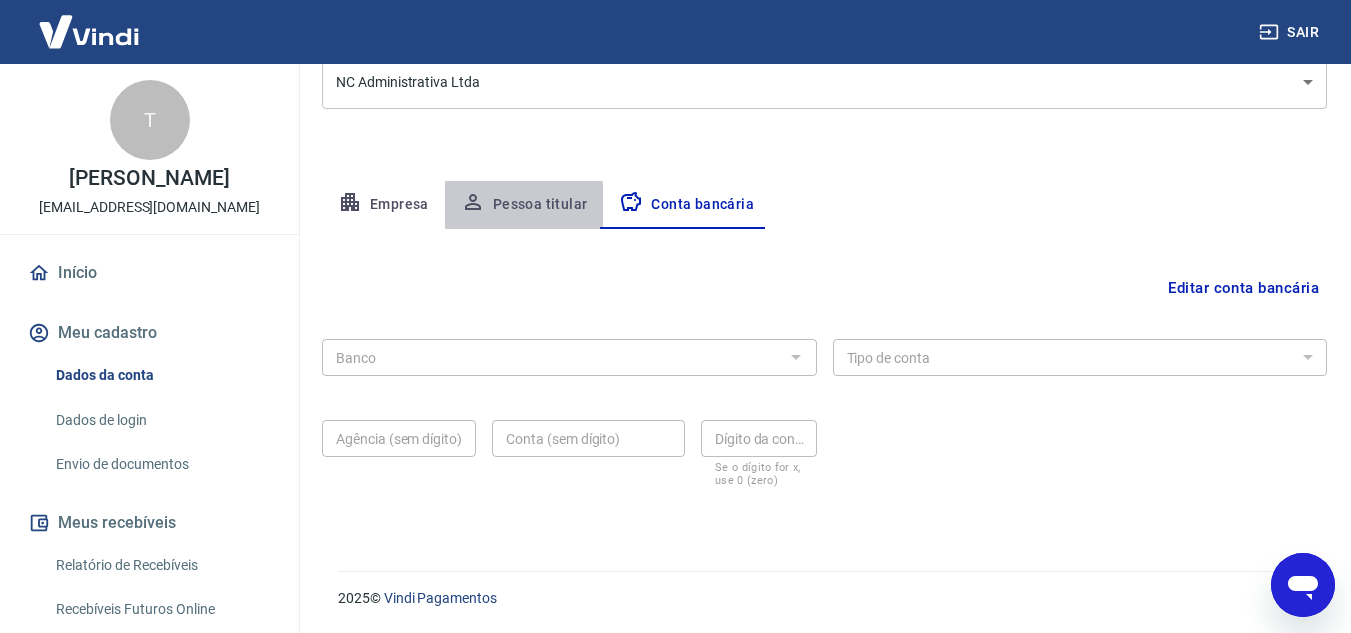 click on "Pessoa titular" at bounding box center [524, 205] 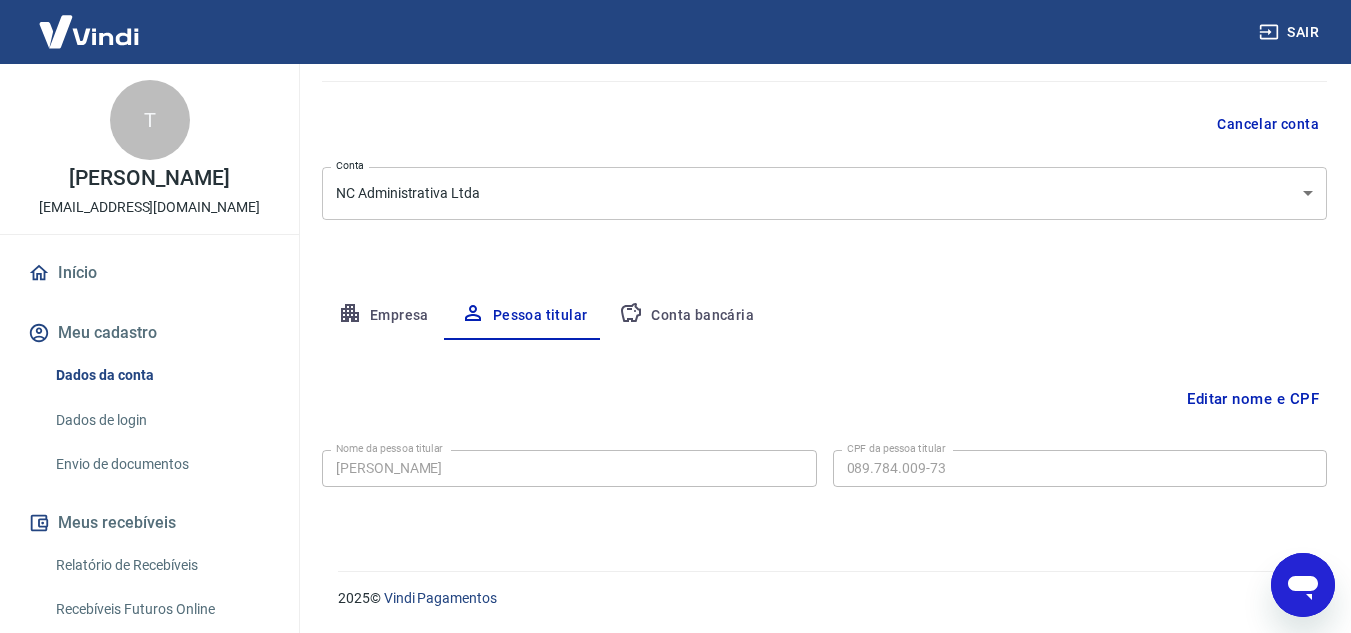 click on "Empresa" at bounding box center (383, 316) 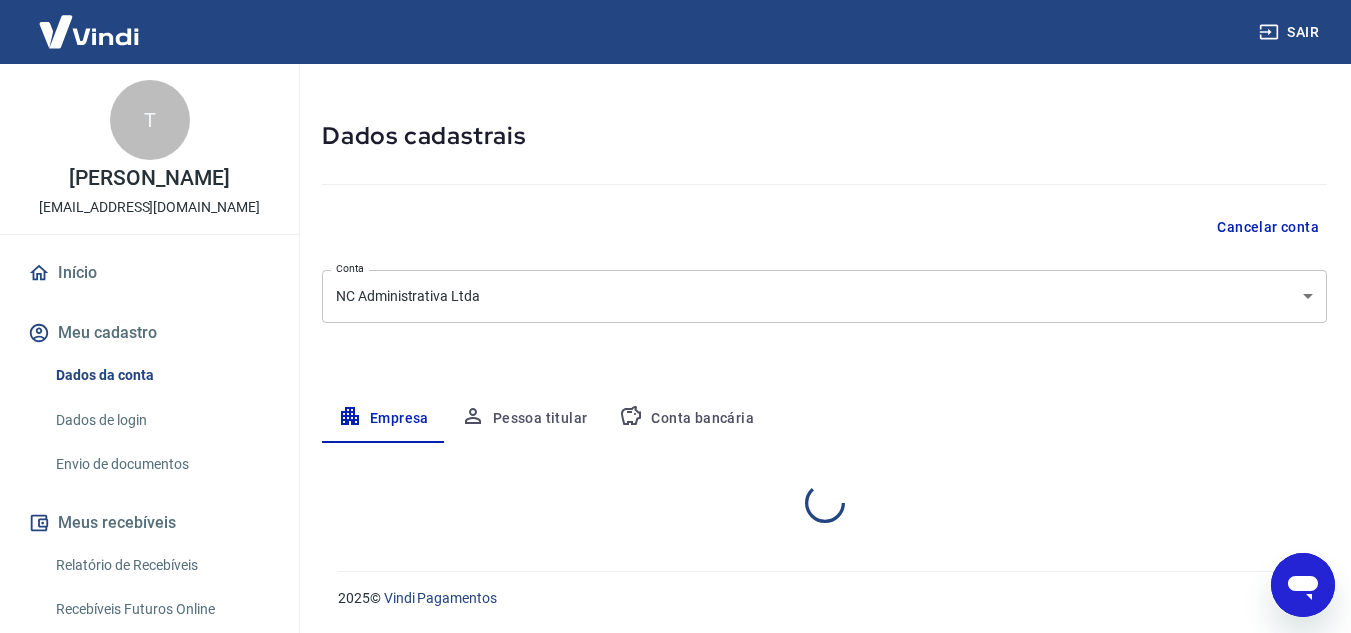 select on "SC" 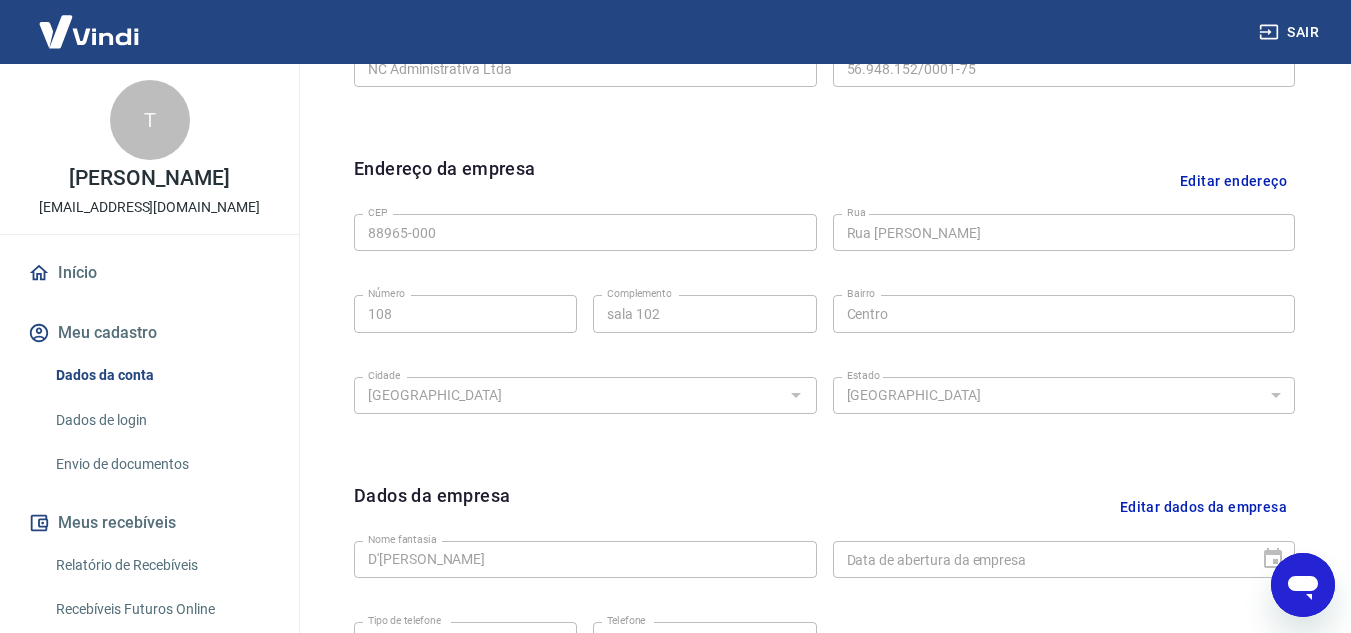 scroll, scrollTop: 767, scrollLeft: 0, axis: vertical 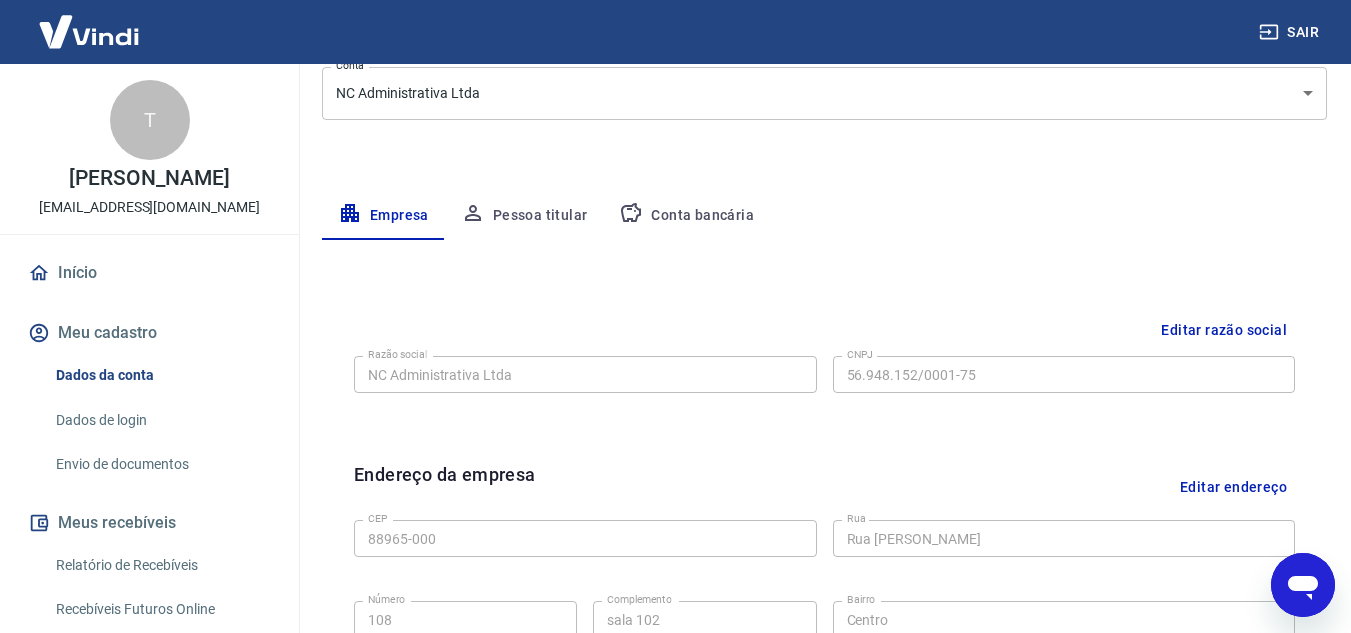 click on "Pessoa titular" at bounding box center [524, 216] 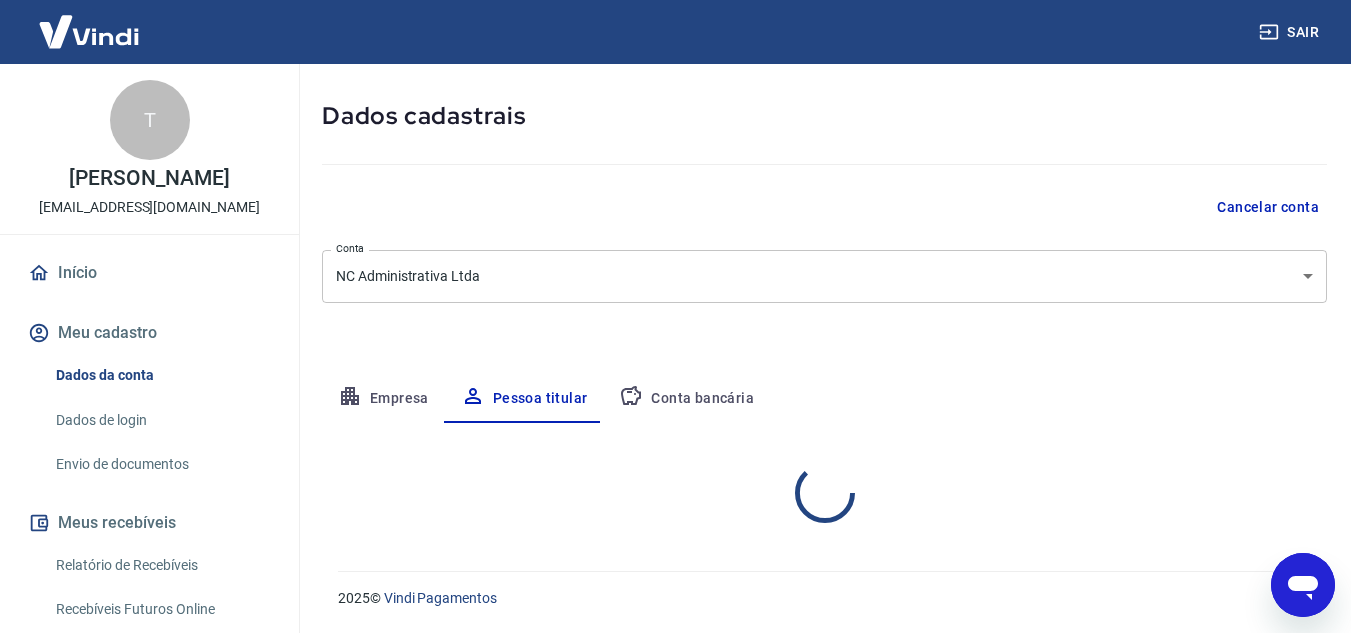 scroll, scrollTop: 167, scrollLeft: 0, axis: vertical 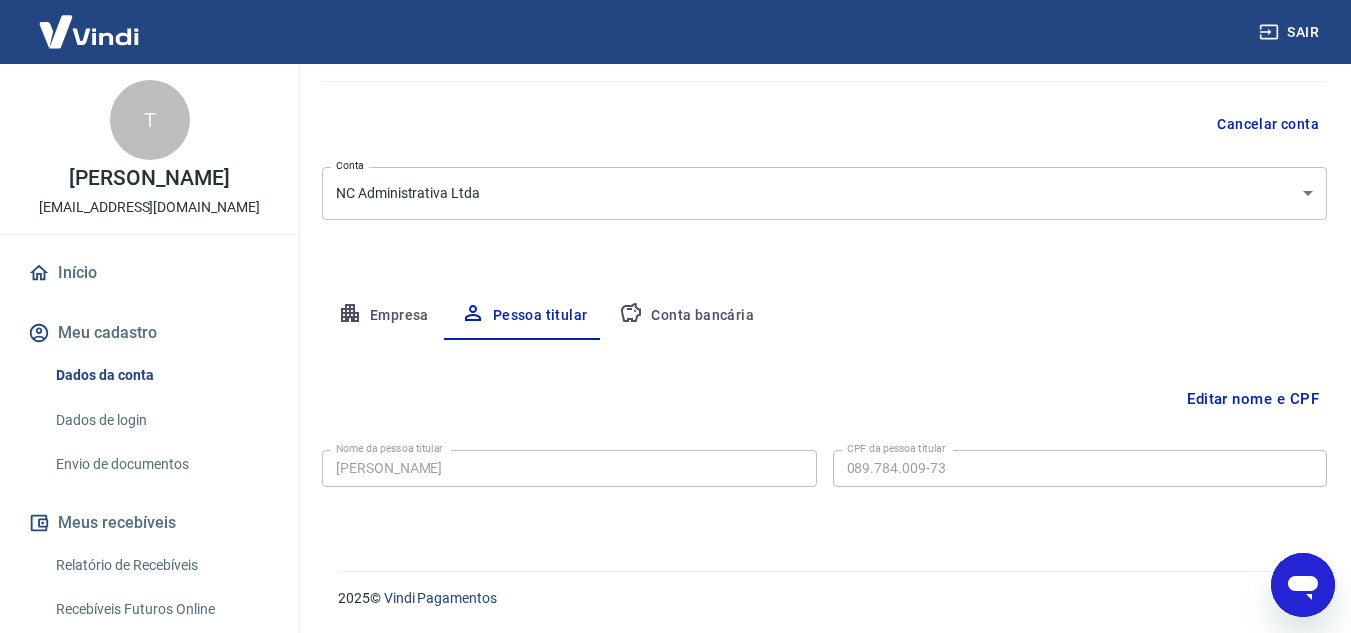 click on "Conta bancária" at bounding box center [686, 316] 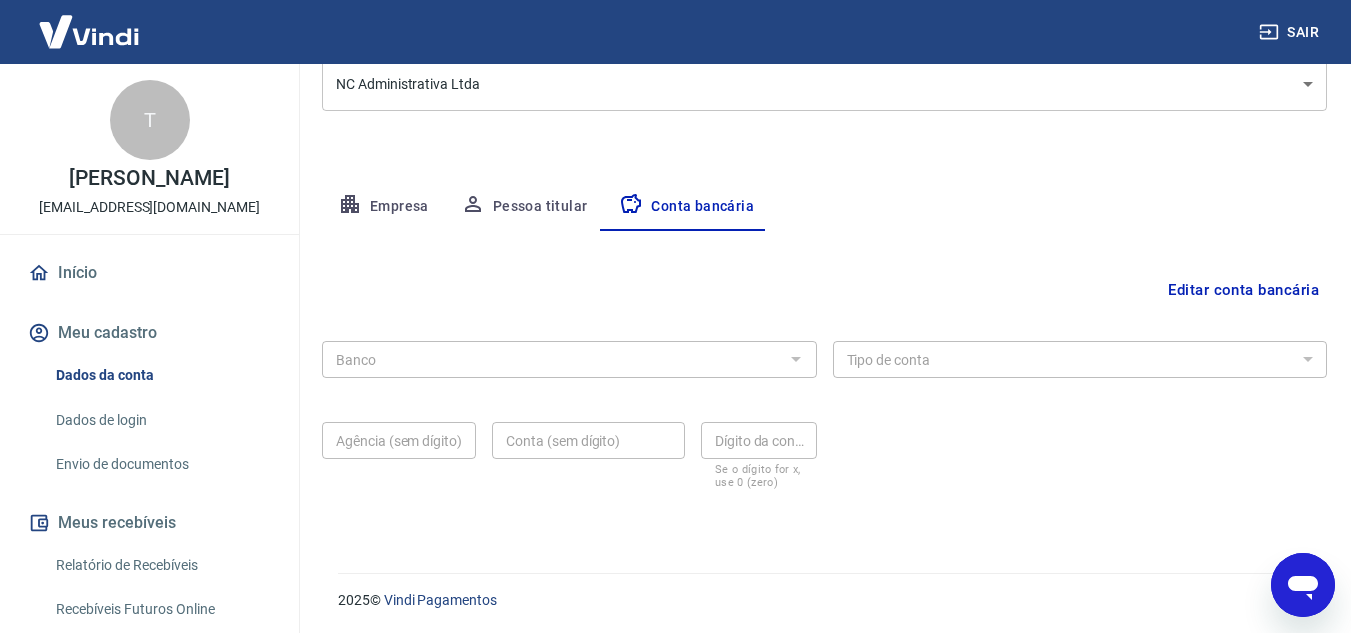 scroll, scrollTop: 278, scrollLeft: 0, axis: vertical 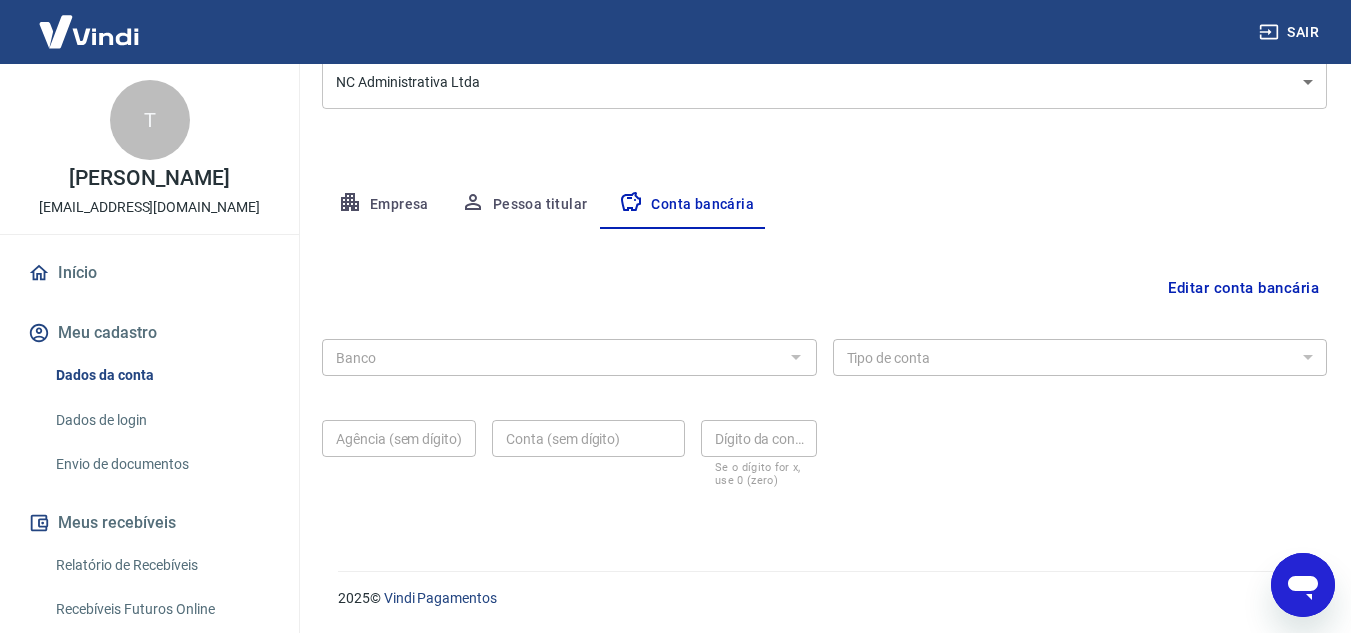 click on "Meu cadastro / Dados cadastrais Dados cadastrais Cancelar conta Conta NC Administrativa Ltda [object Object] Conta Empresa Pessoa titular Conta bancária Editar conta bancária Banco Banco Tipo de conta Conta Corrente Conta Poupança Tipo de conta Agência (sem dígito) Agência (sem dígito) Conta (sem dígito) Conta (sem dígito) Dígito da conta Dígito da conta Se o dígito for x, use 0 (zero) Atenção Ao cadastrar uma nova conta bancária, faremos um crédito de valor simbólico na conta bancária informada. Este crédito é apenas para verificação de segurança e será feito automaticamente após a alteração da conta. Salvar Cancelar" at bounding box center [824, 166] 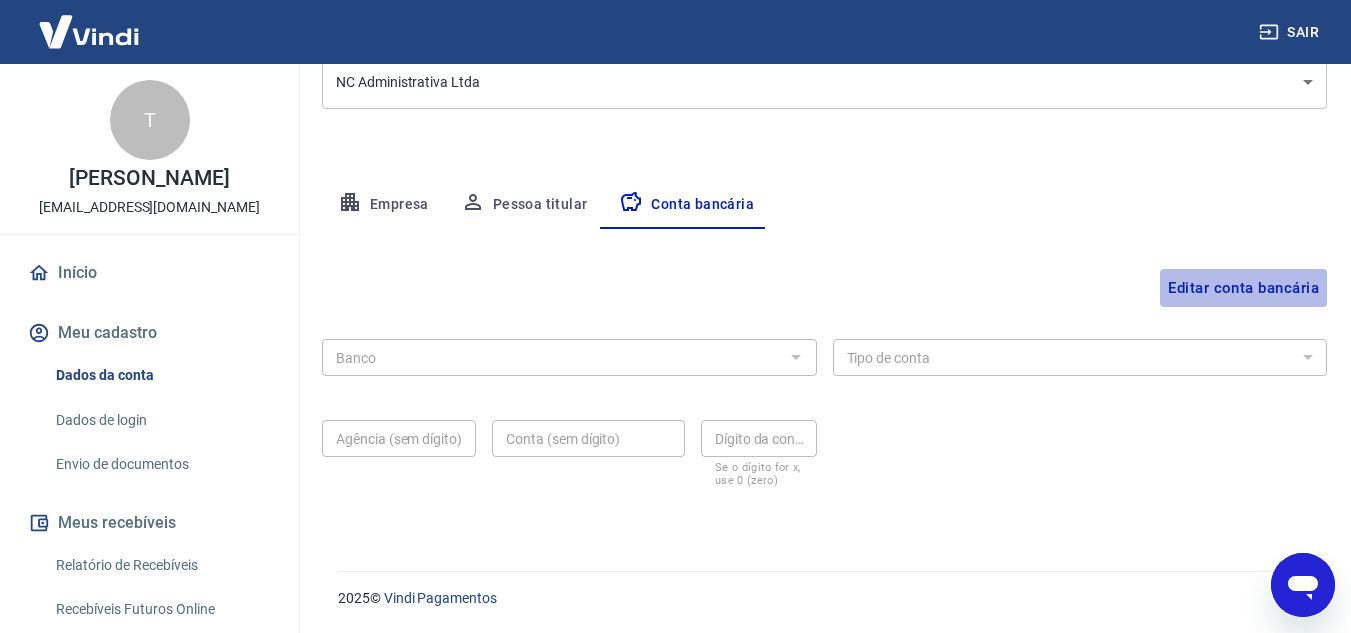 click on "Editar conta bancária" at bounding box center (1243, 288) 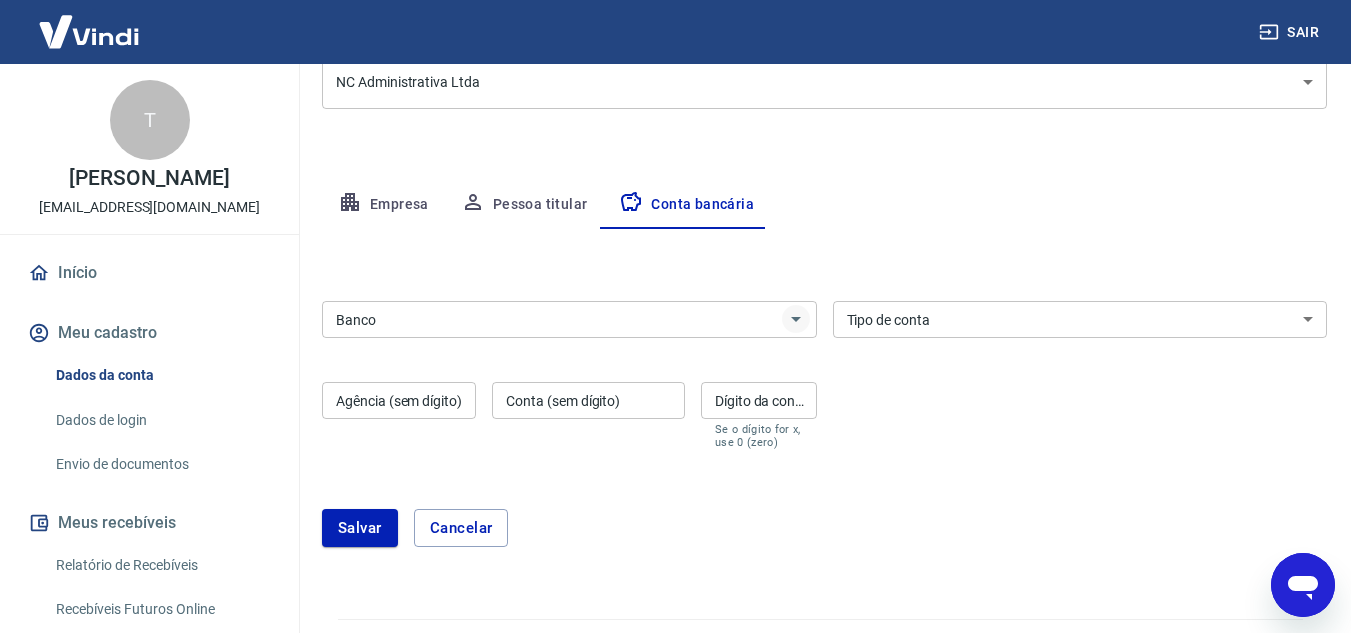 click at bounding box center (796, 319) 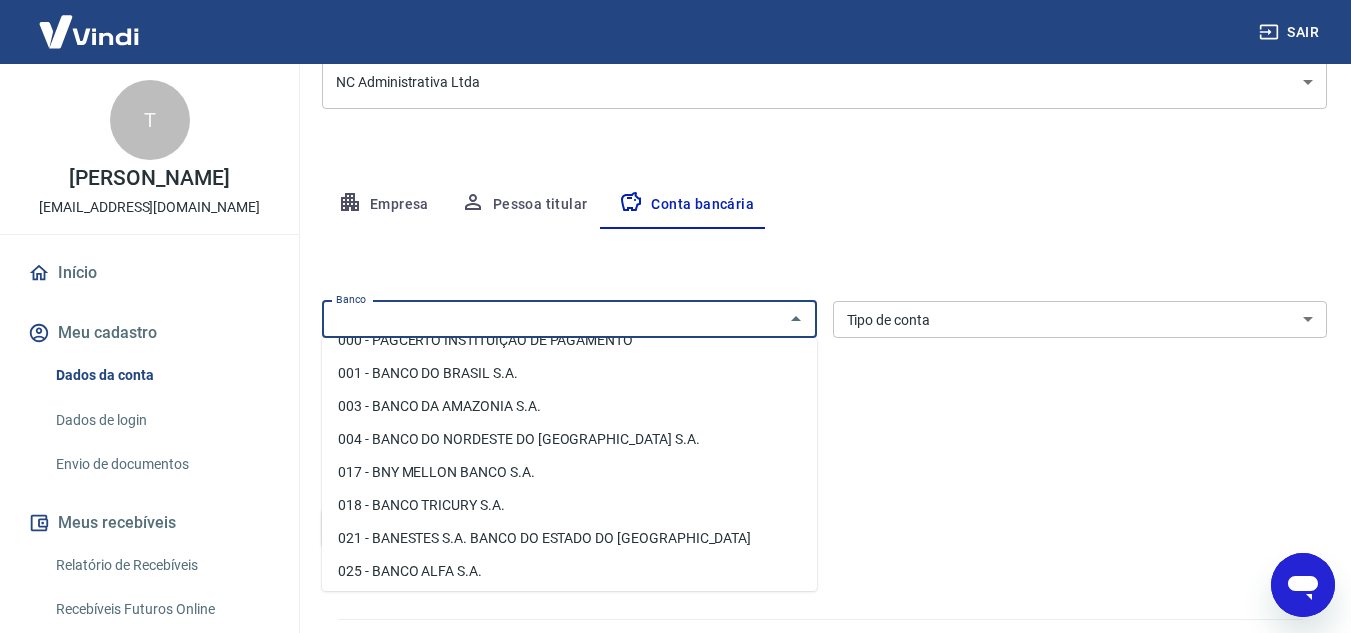 scroll, scrollTop: 0, scrollLeft: 0, axis: both 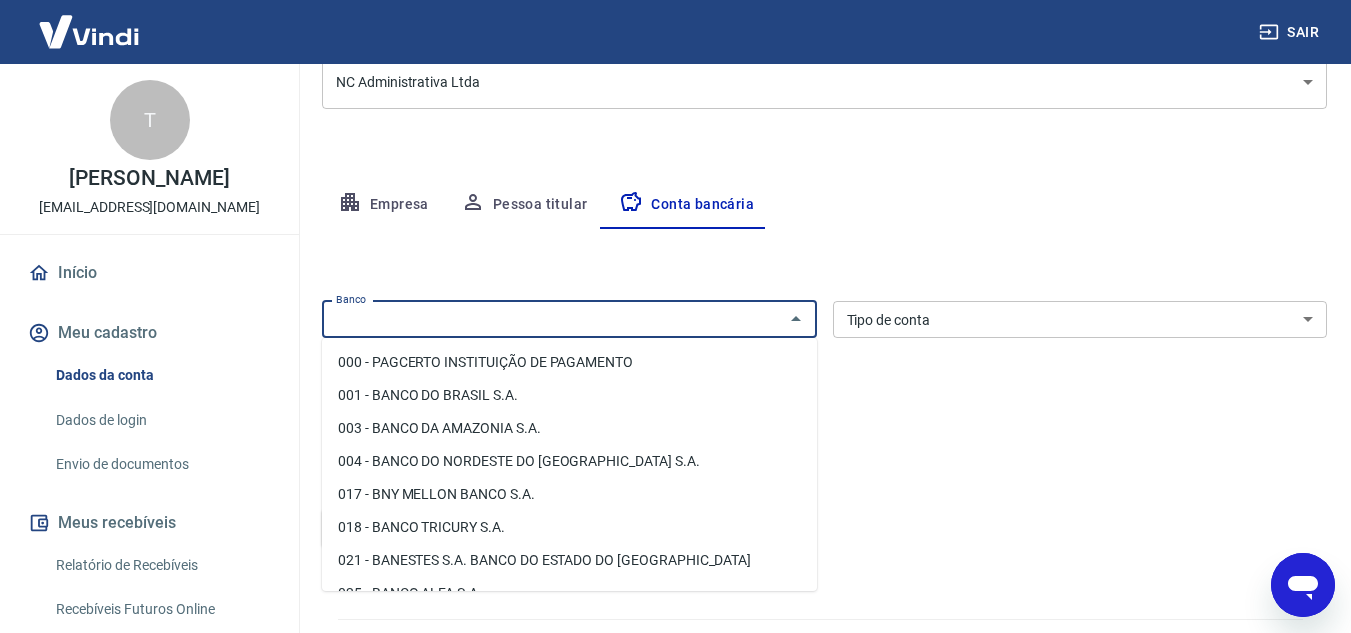 click on "Editar conta bancária Banco Banco Tipo de conta Conta Corrente Conta Poupança Tipo de conta Agência (sem dígito) Agência (sem dígito) Conta (sem dígito) Conta (sem dígito) Dígito da conta Dígito da conta Se o dígito for x, use 0 (zero) Atenção Ao cadastrar uma nova conta bancária, faremos um crédito de valor simbólico na conta bancária informada. Este crédito é apenas para verificação de segurança e será feito automaticamente após a alteração da conta. Salvar Cancelar" at bounding box center [824, 400] 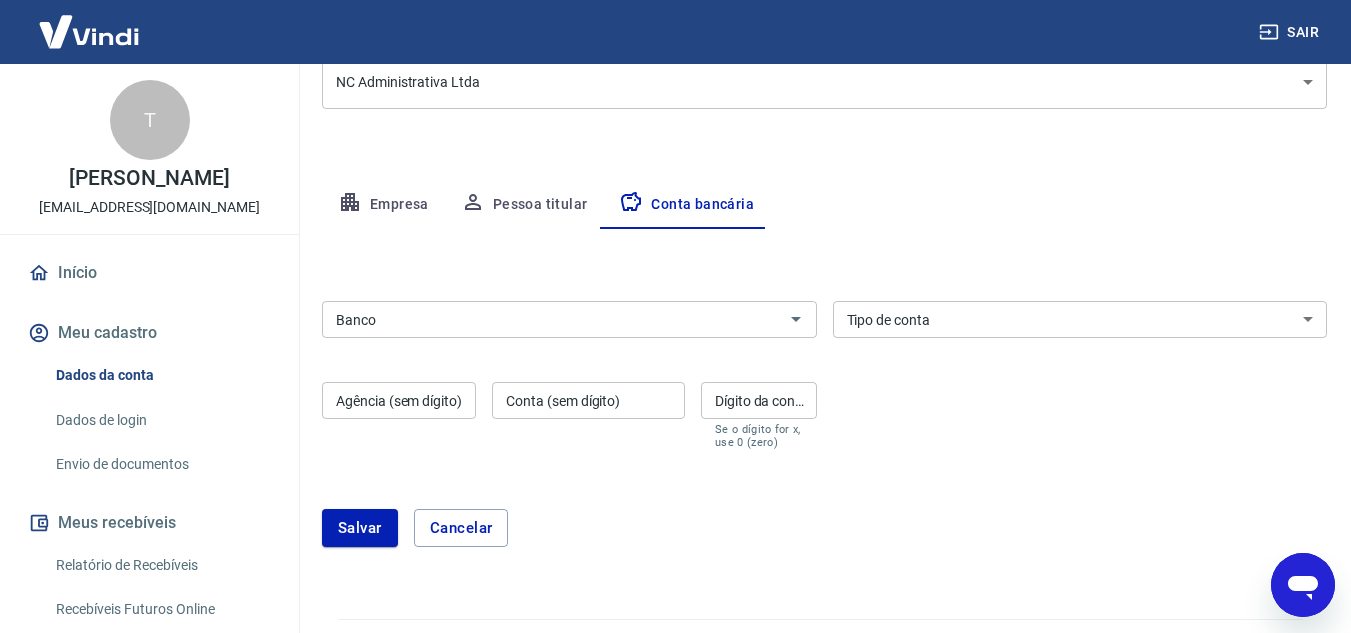 click on "Conta Corrente Conta Poupança" at bounding box center [1080, 319] 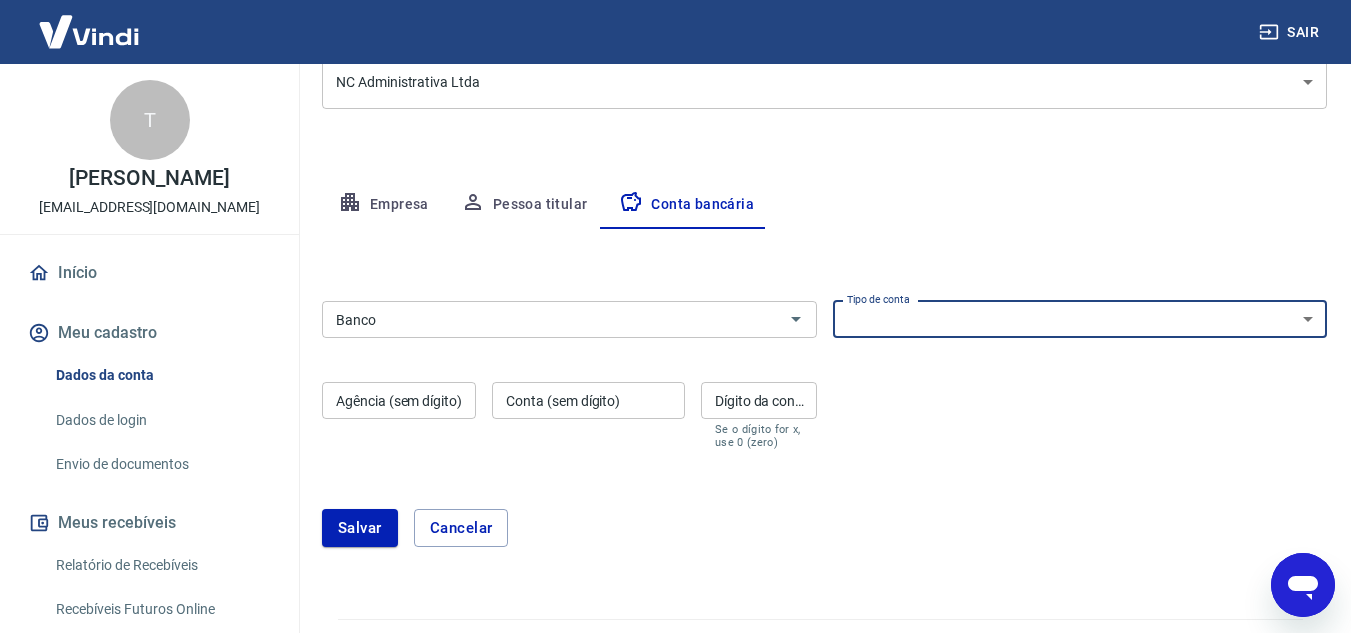 click on "Conta Corrente Conta Poupança" at bounding box center [1080, 319] 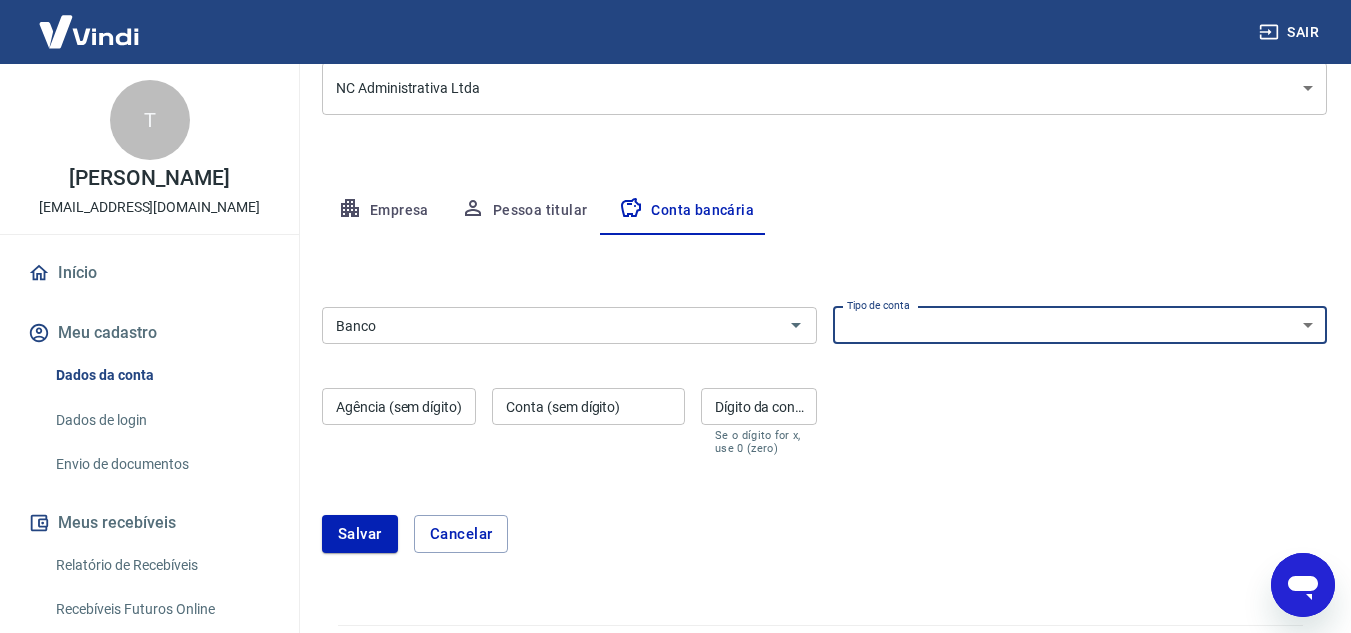 scroll, scrollTop: 226, scrollLeft: 0, axis: vertical 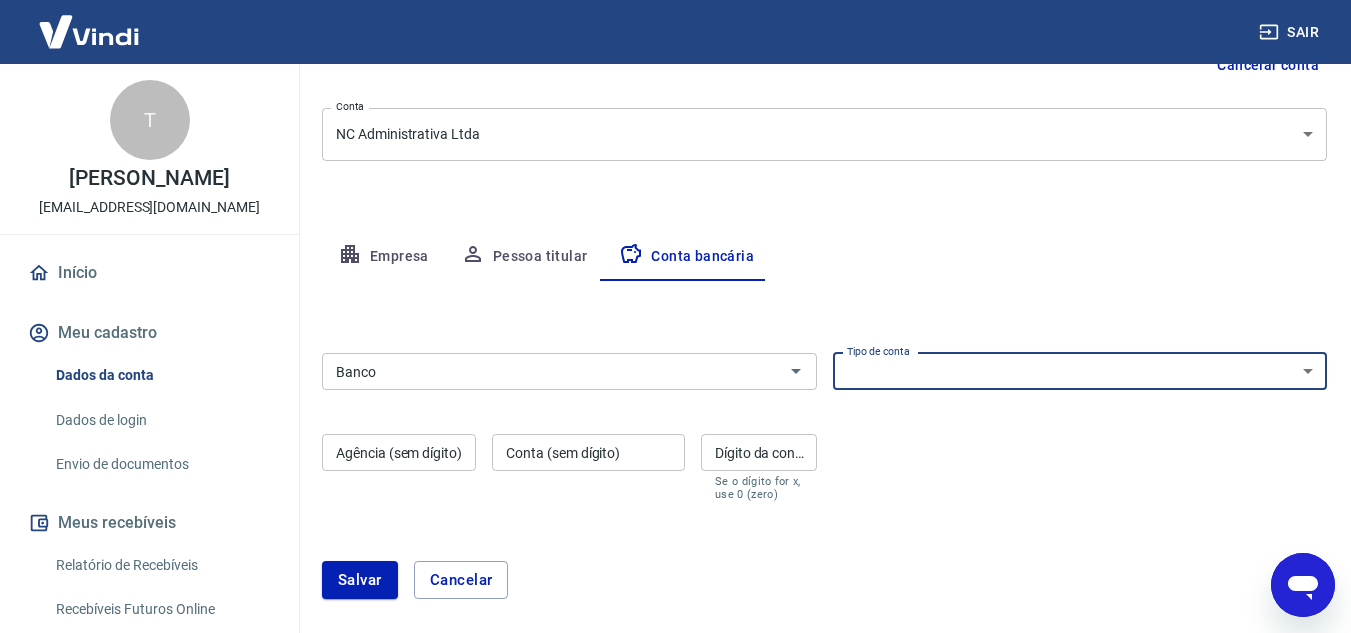 click on "Banco" at bounding box center [553, 371] 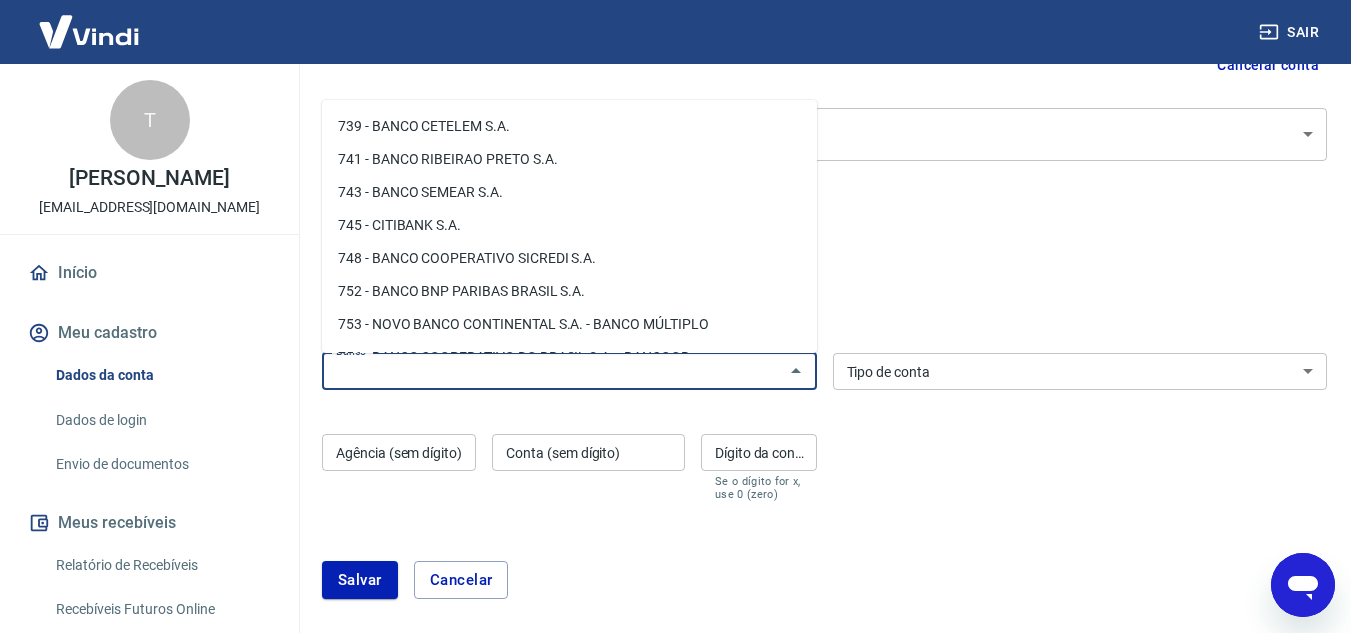 scroll, scrollTop: 3105, scrollLeft: 0, axis: vertical 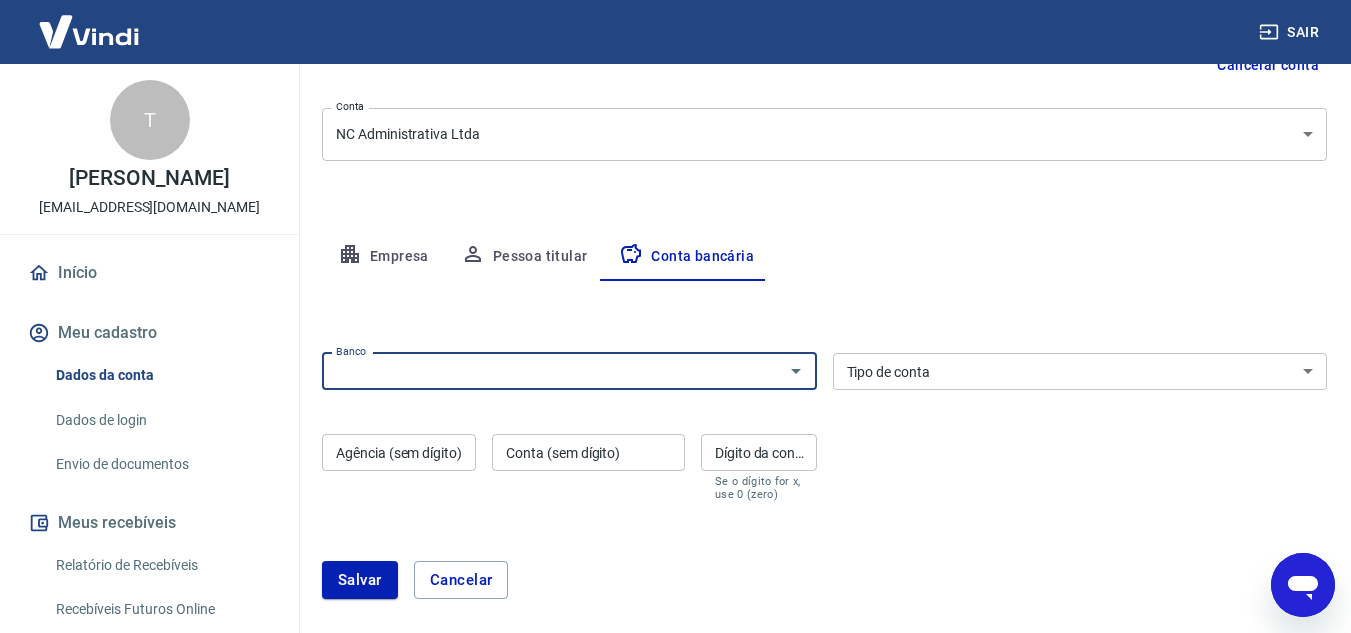 click on "Tipo de conta Conta Corrente Conta Poupança Tipo de conta" at bounding box center [1080, 371] 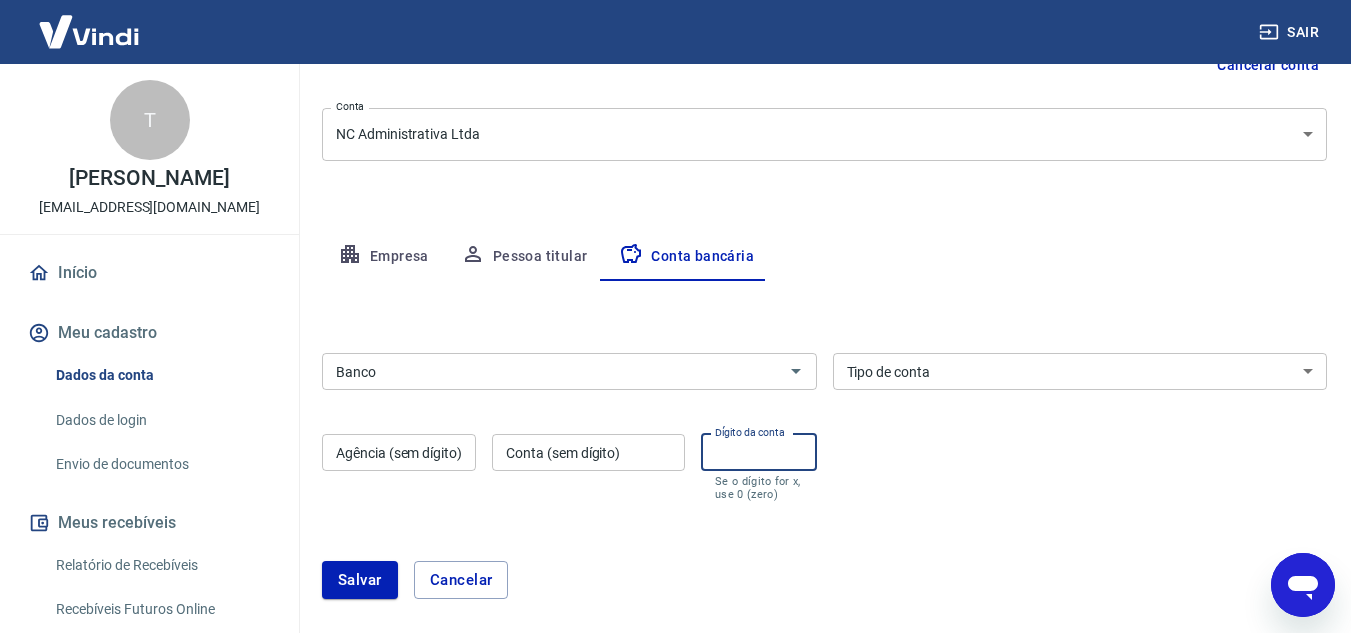 click on "Dígito da conta" at bounding box center [759, 452] 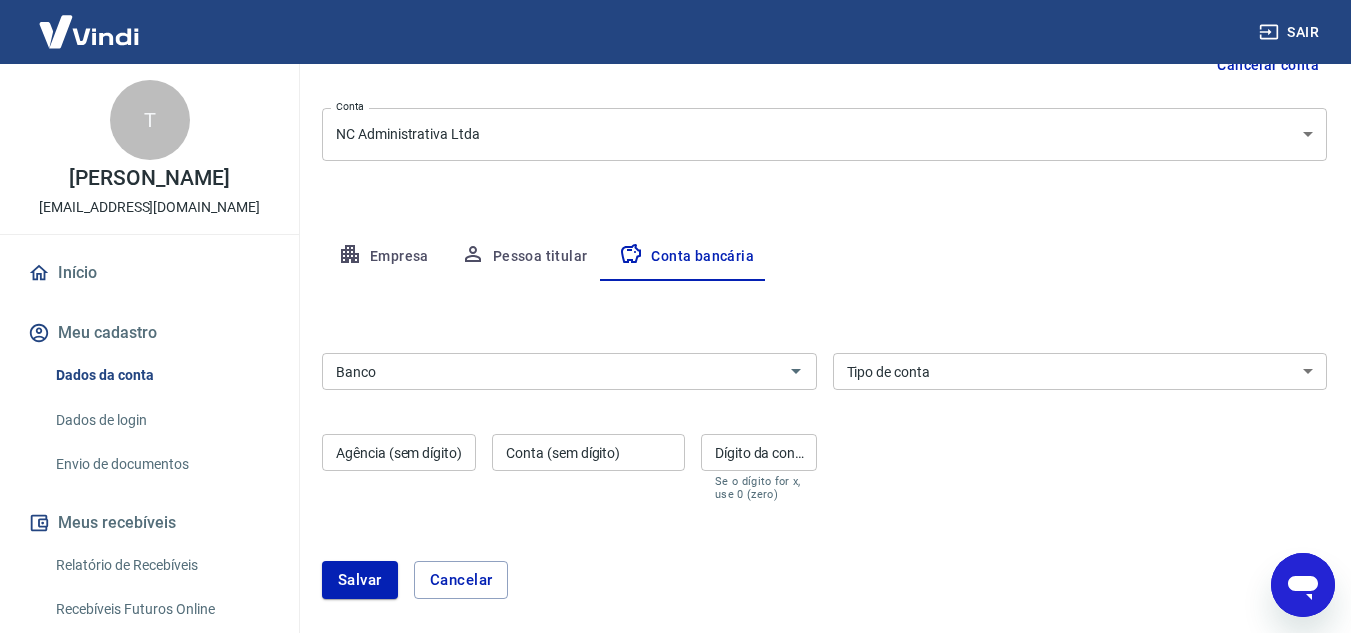drag, startPoint x: 217, startPoint y: 117, endPoint x: 0, endPoint y: 28, distance: 234.54211 